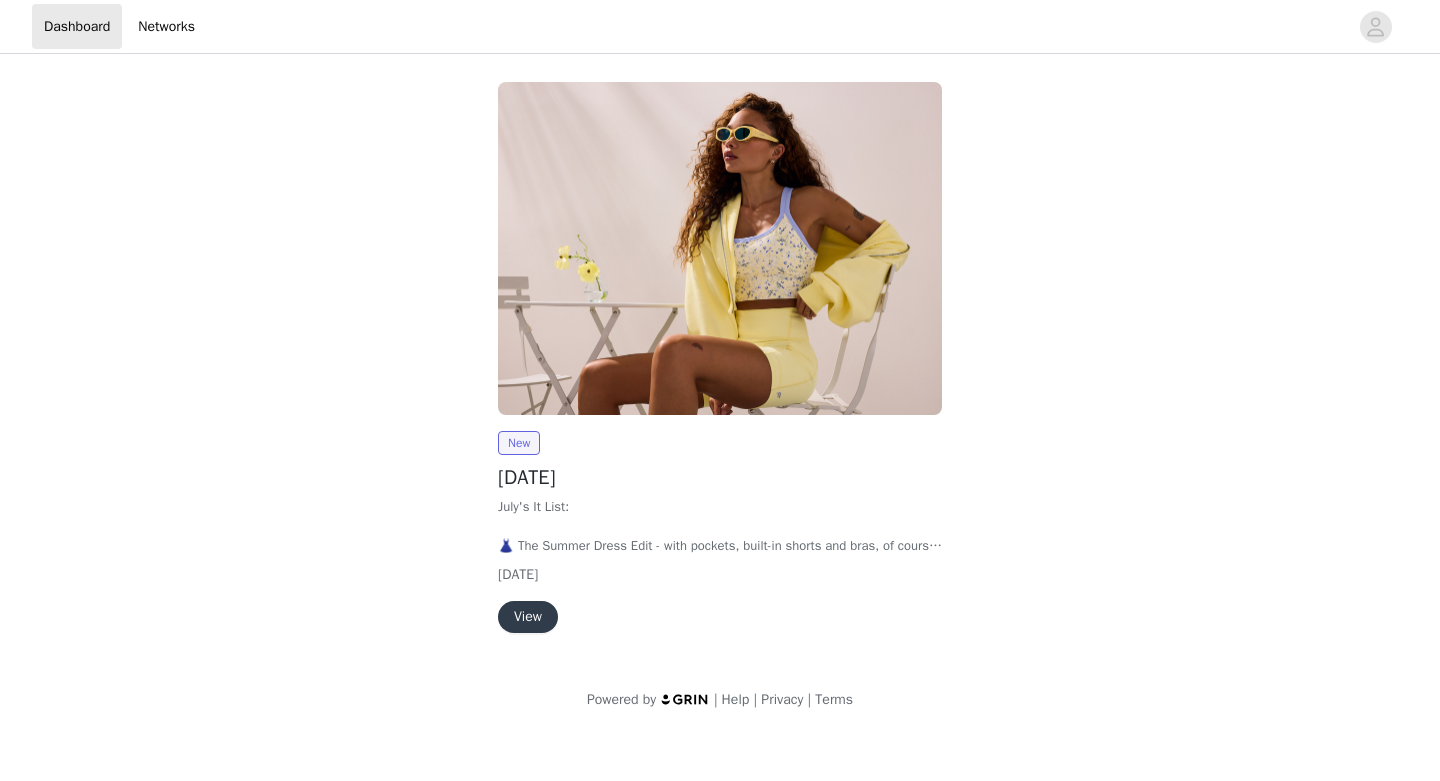 scroll, scrollTop: 0, scrollLeft: 0, axis: both 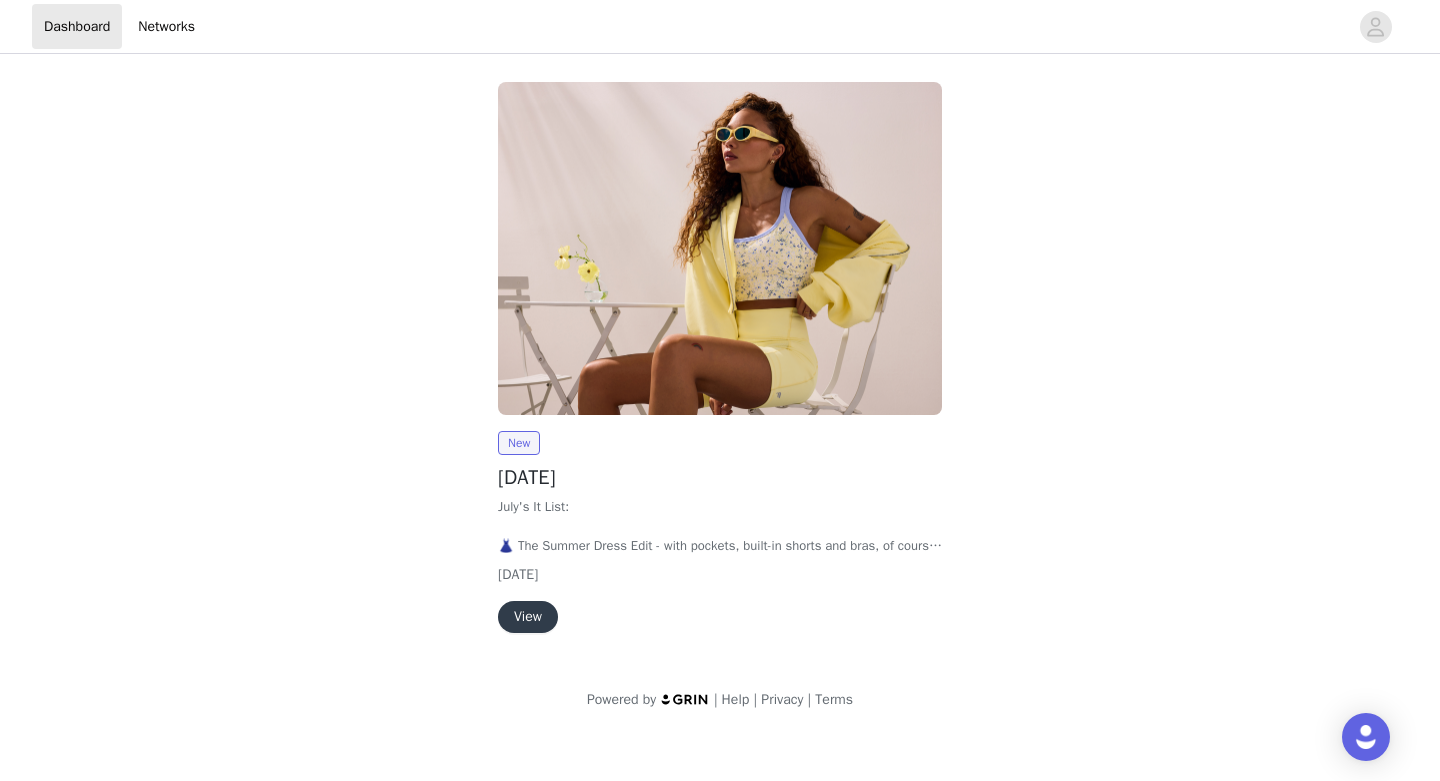 click on "View" at bounding box center [528, 617] 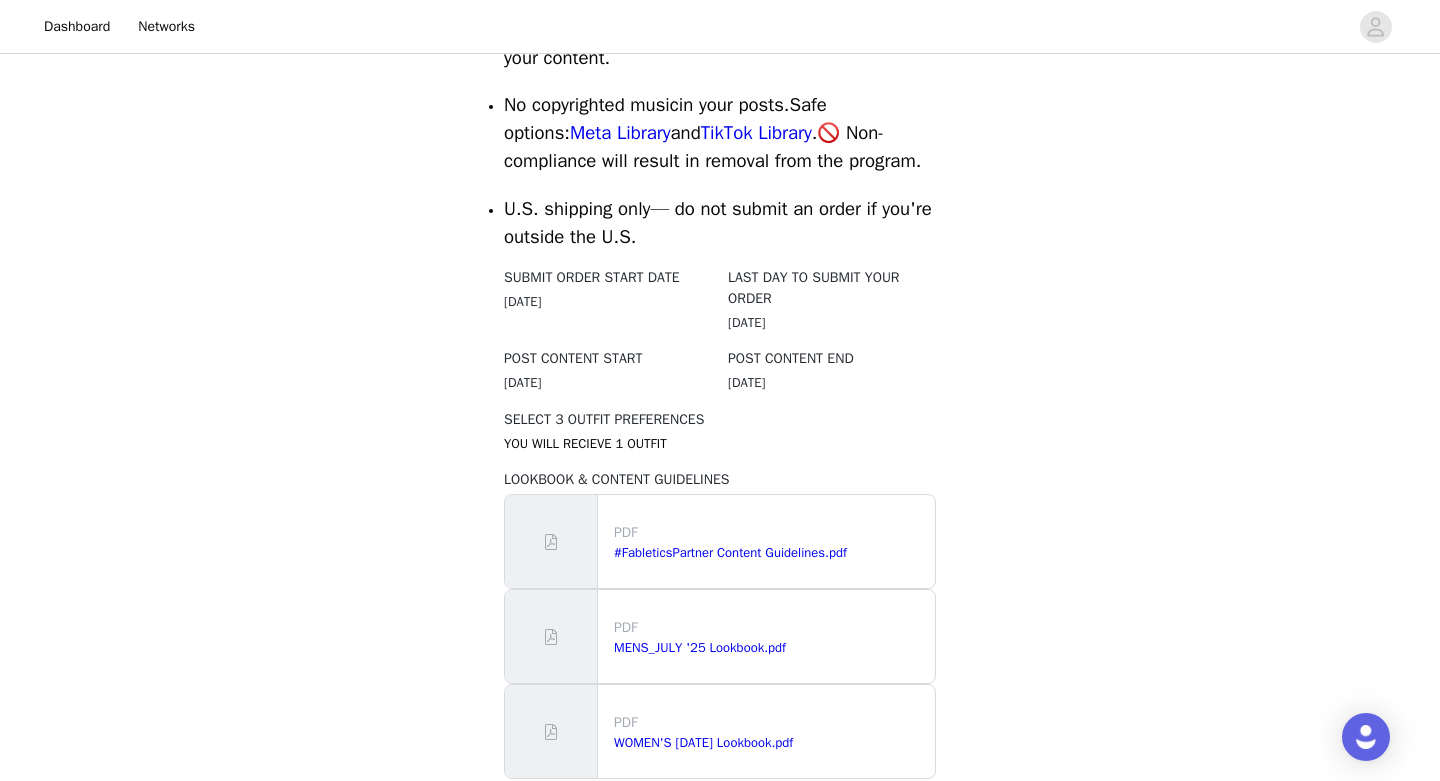 scroll, scrollTop: 969, scrollLeft: 0, axis: vertical 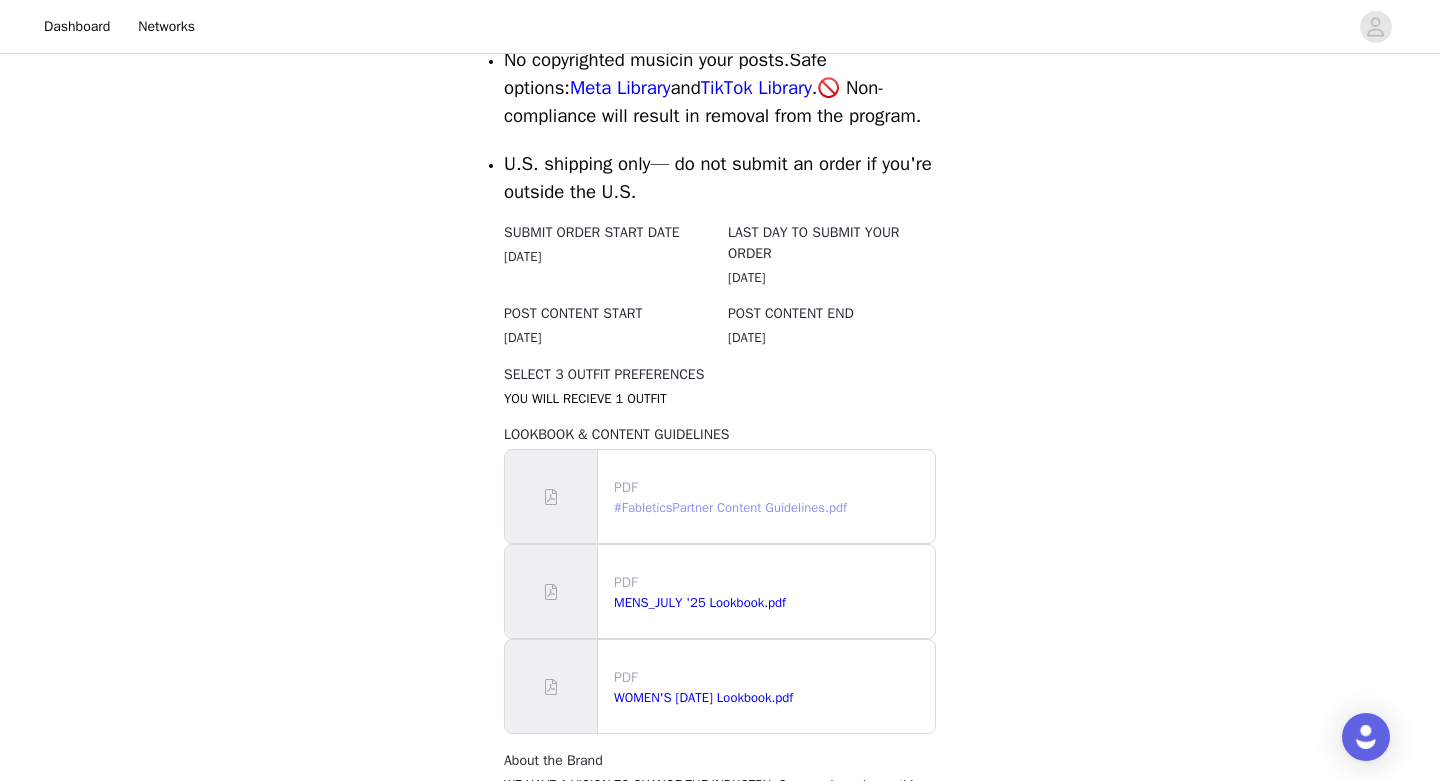 click on "#FableticsPartner Content Guidelines.pdf" at bounding box center (730, 507) 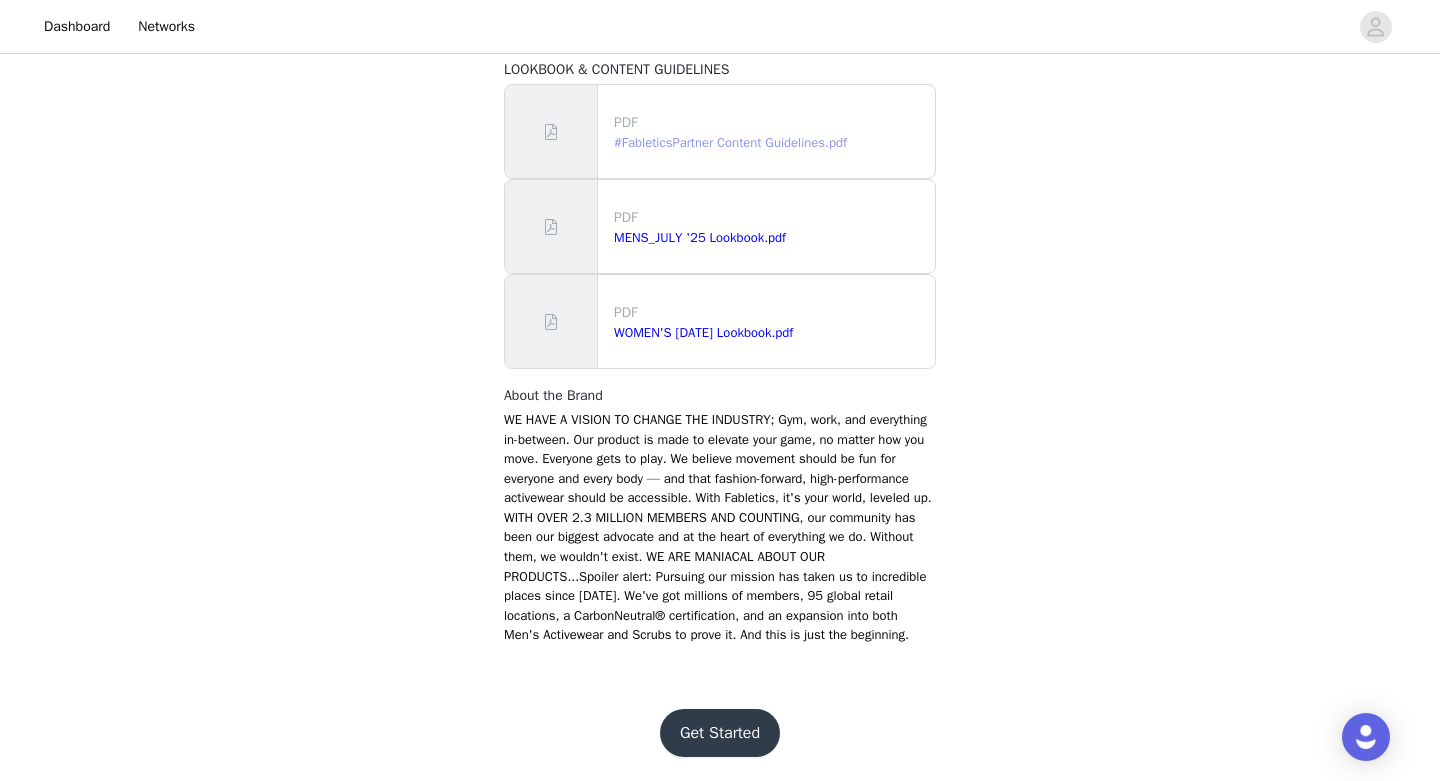 scroll, scrollTop: 1353, scrollLeft: 0, axis: vertical 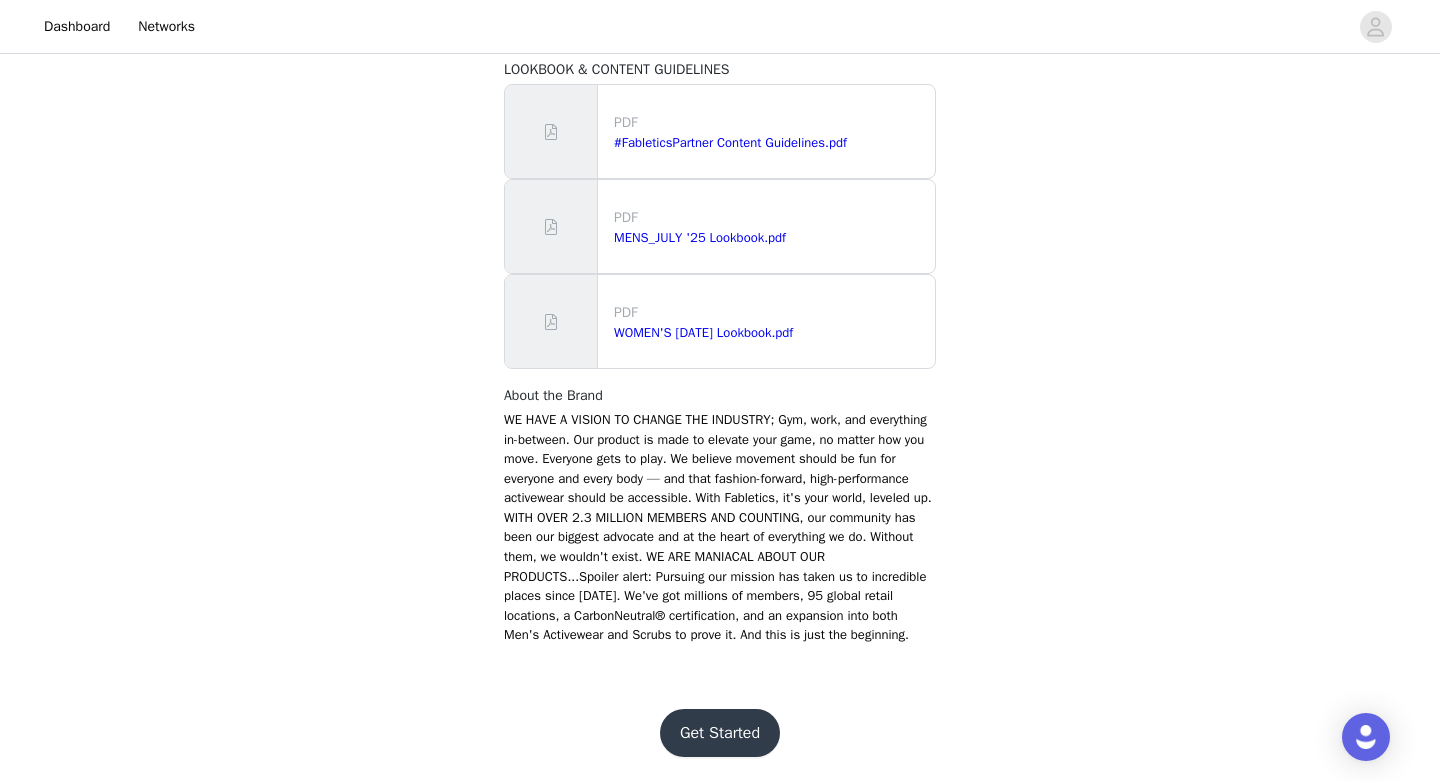 click on "Get Started" at bounding box center (720, 733) 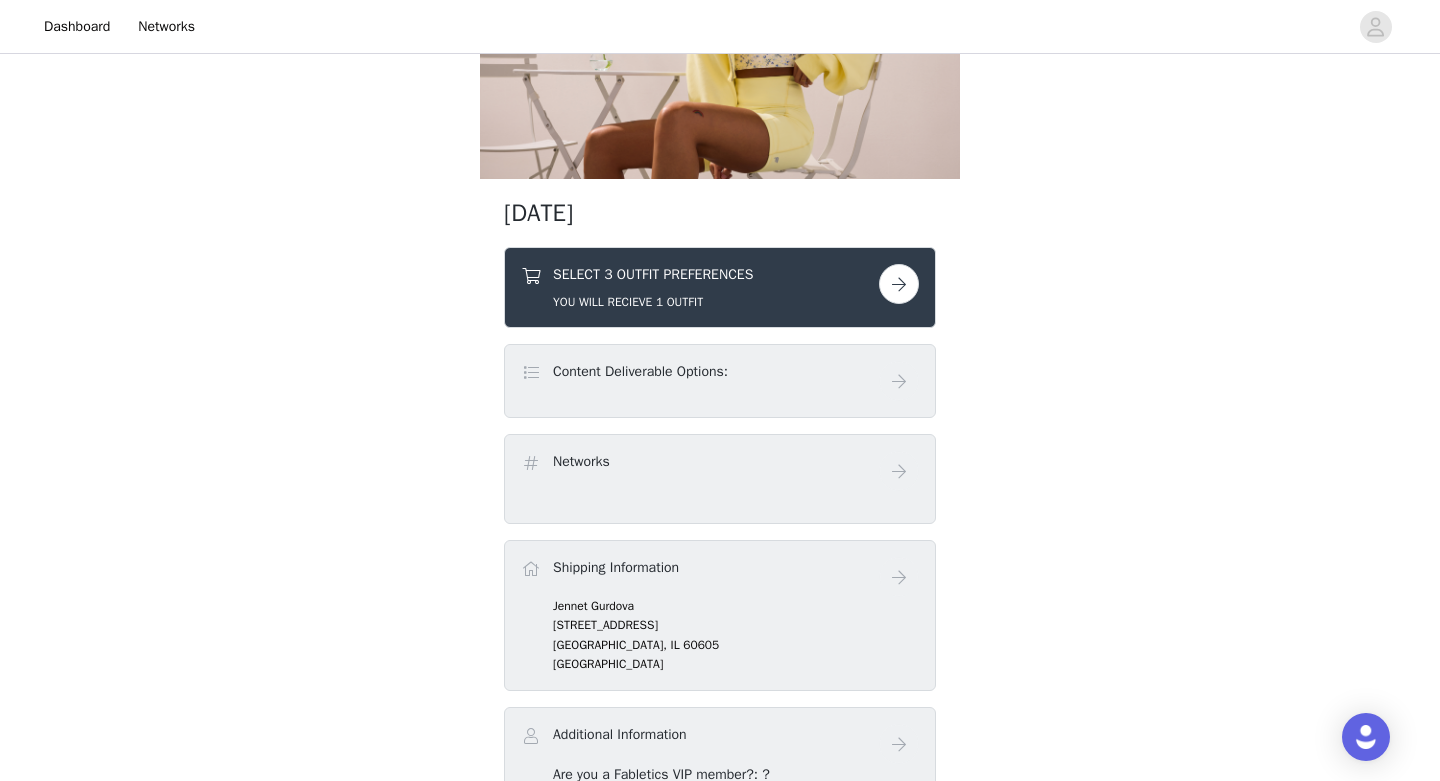 scroll, scrollTop: 206, scrollLeft: 0, axis: vertical 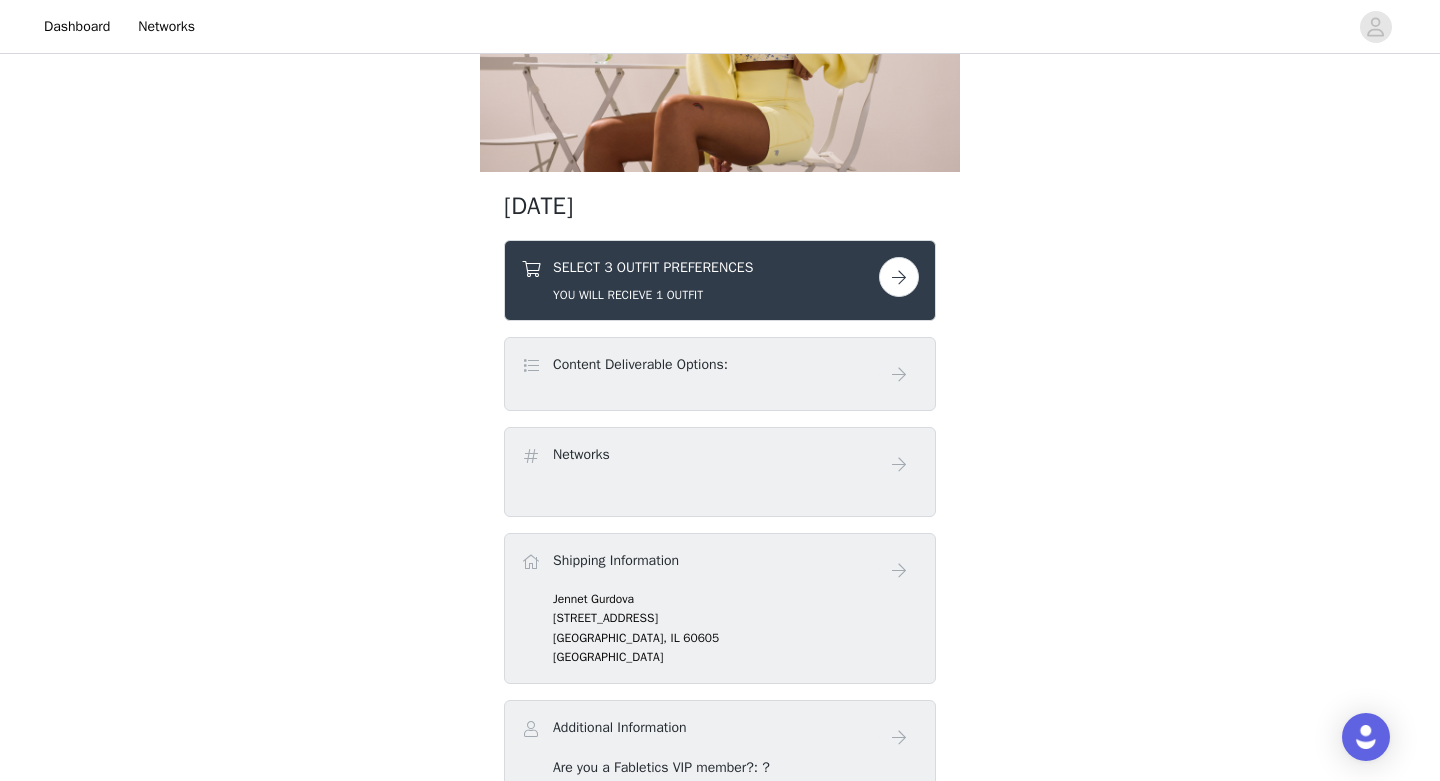 click at bounding box center (899, 277) 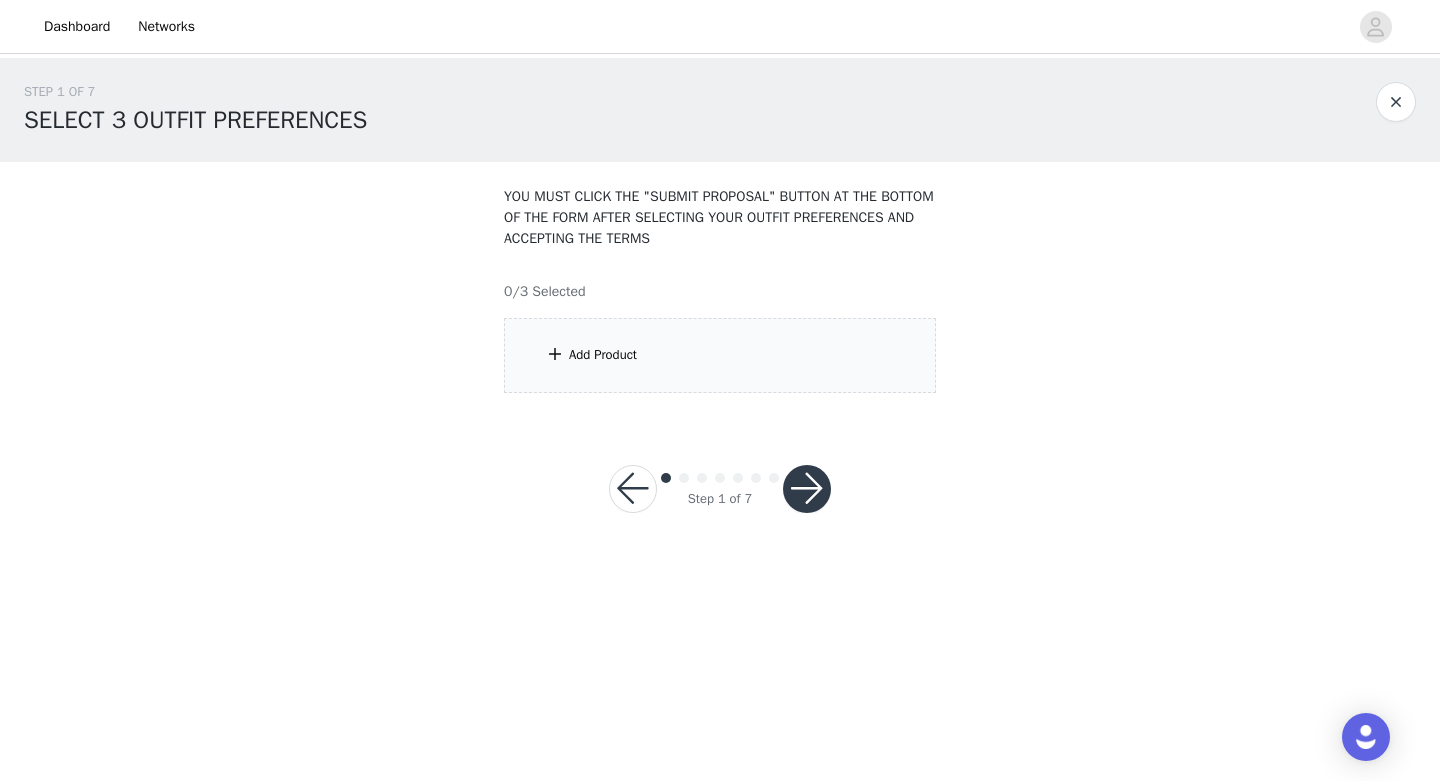 click on "Add Product" at bounding box center [603, 355] 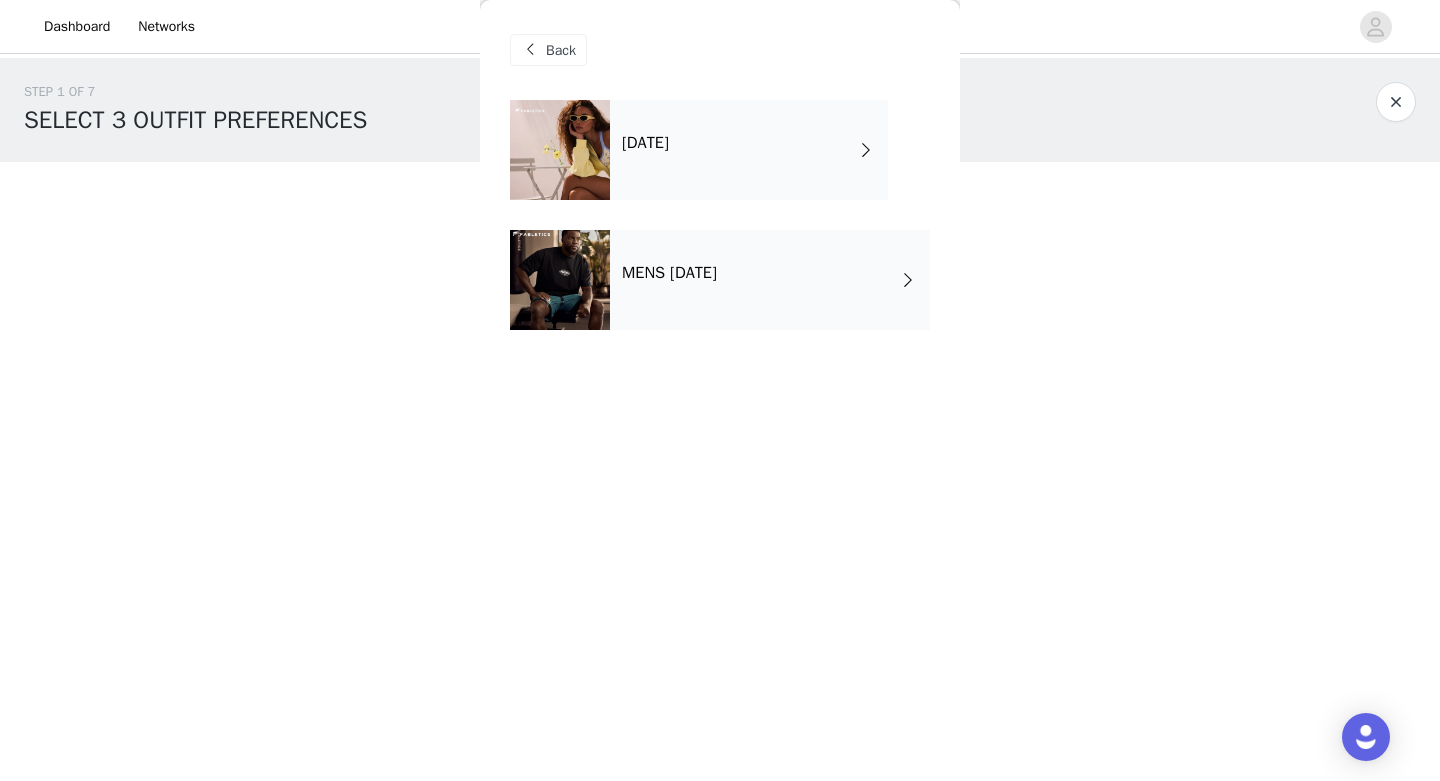 click on "[DATE]" at bounding box center (749, 150) 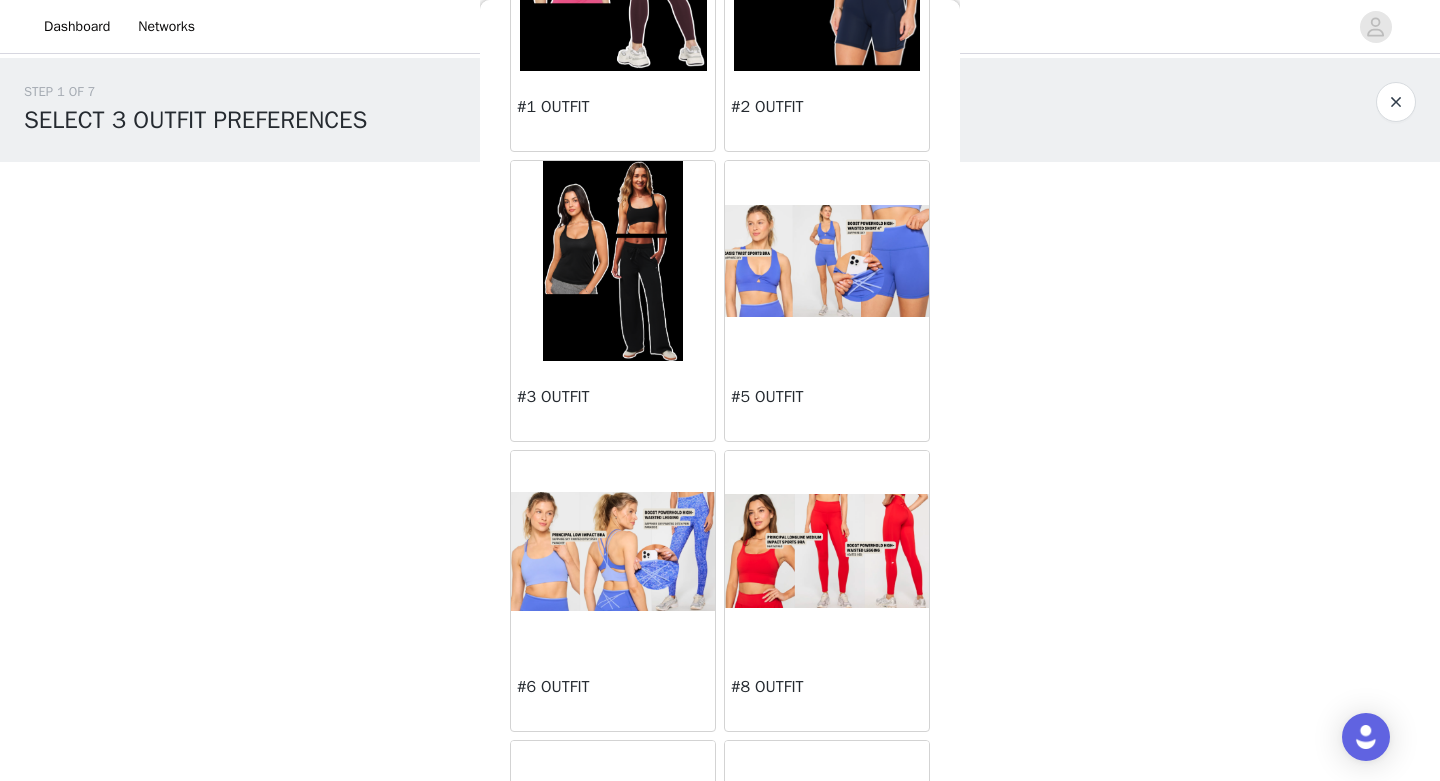 scroll, scrollTop: 0, scrollLeft: 0, axis: both 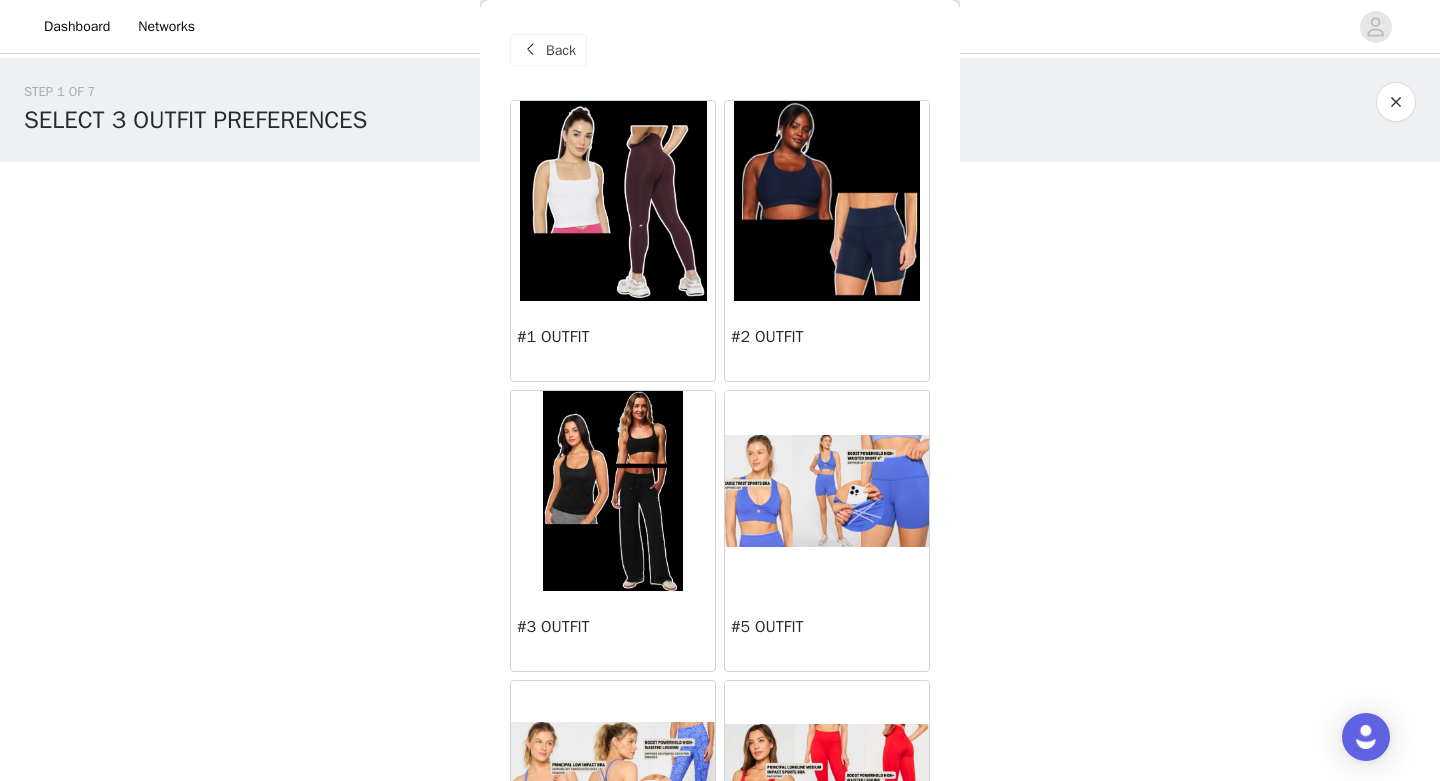 click at bounding box center (826, 201) 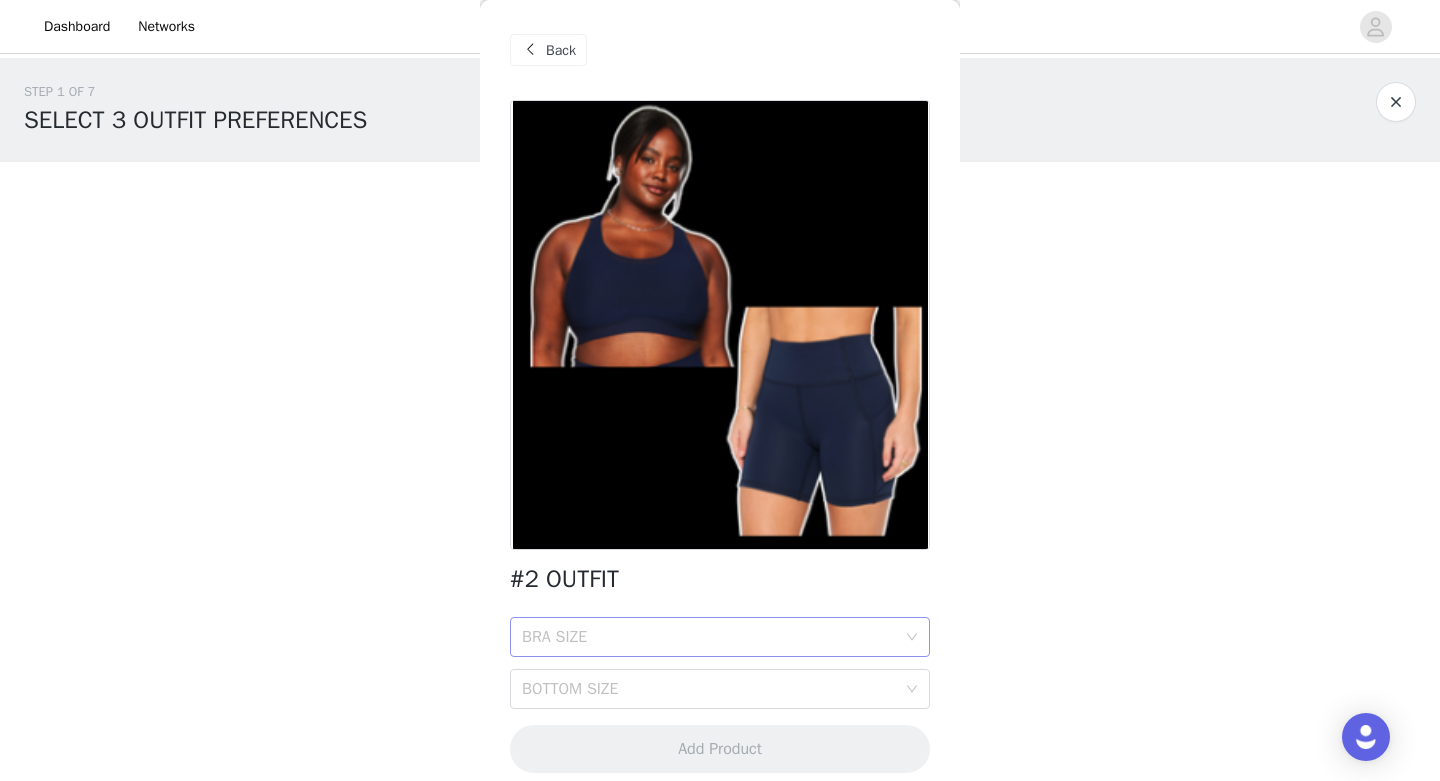 click on "BRA SIZE" at bounding box center (709, 637) 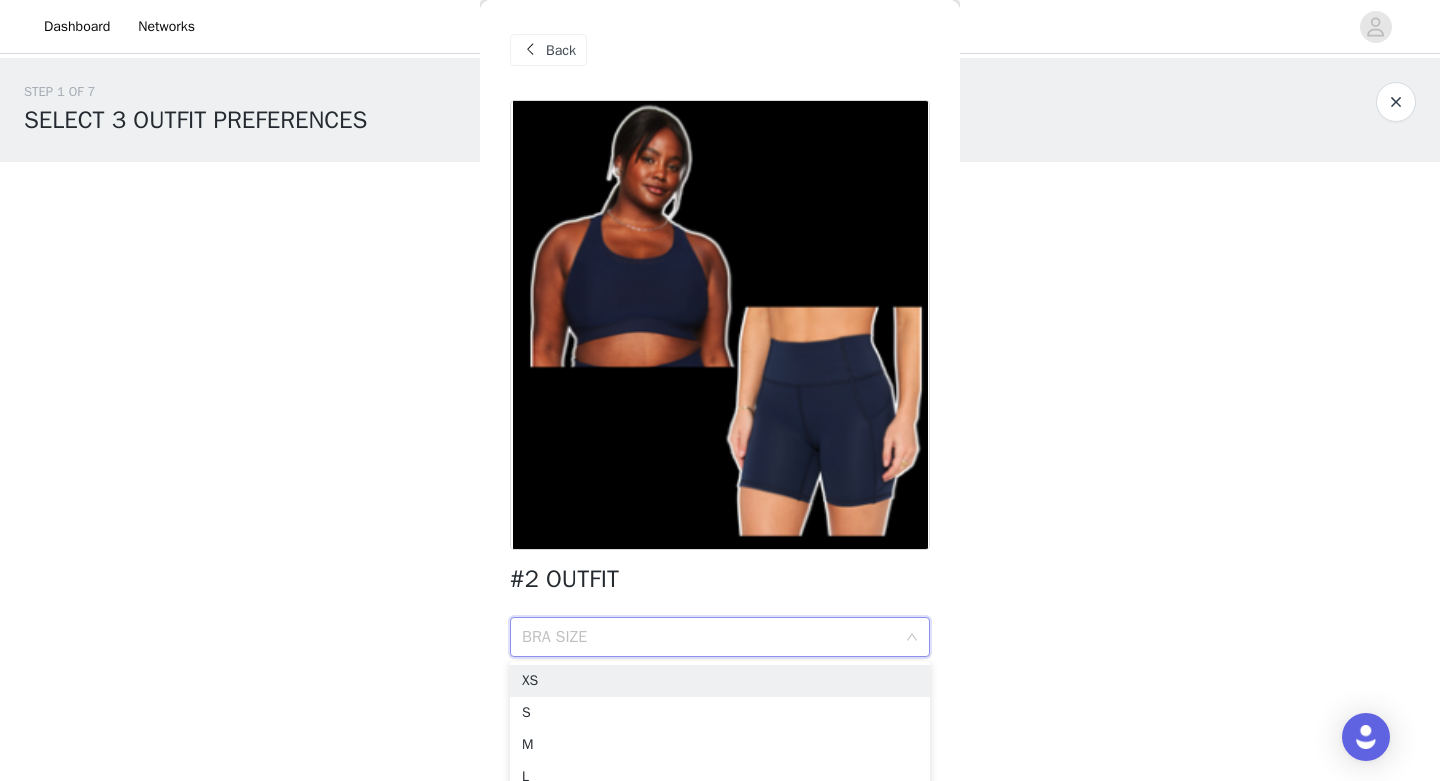 scroll, scrollTop: 16, scrollLeft: 0, axis: vertical 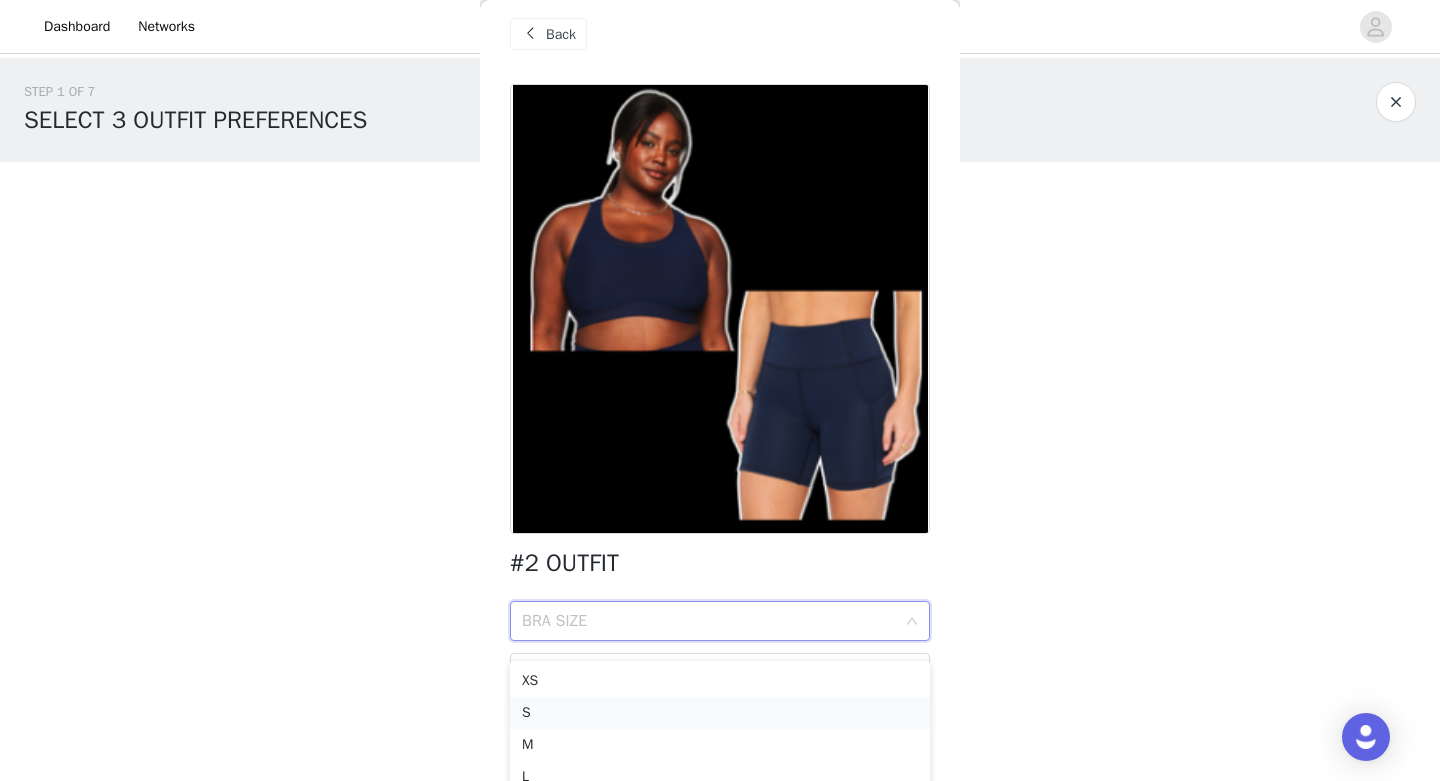 click on "S" at bounding box center [720, 713] 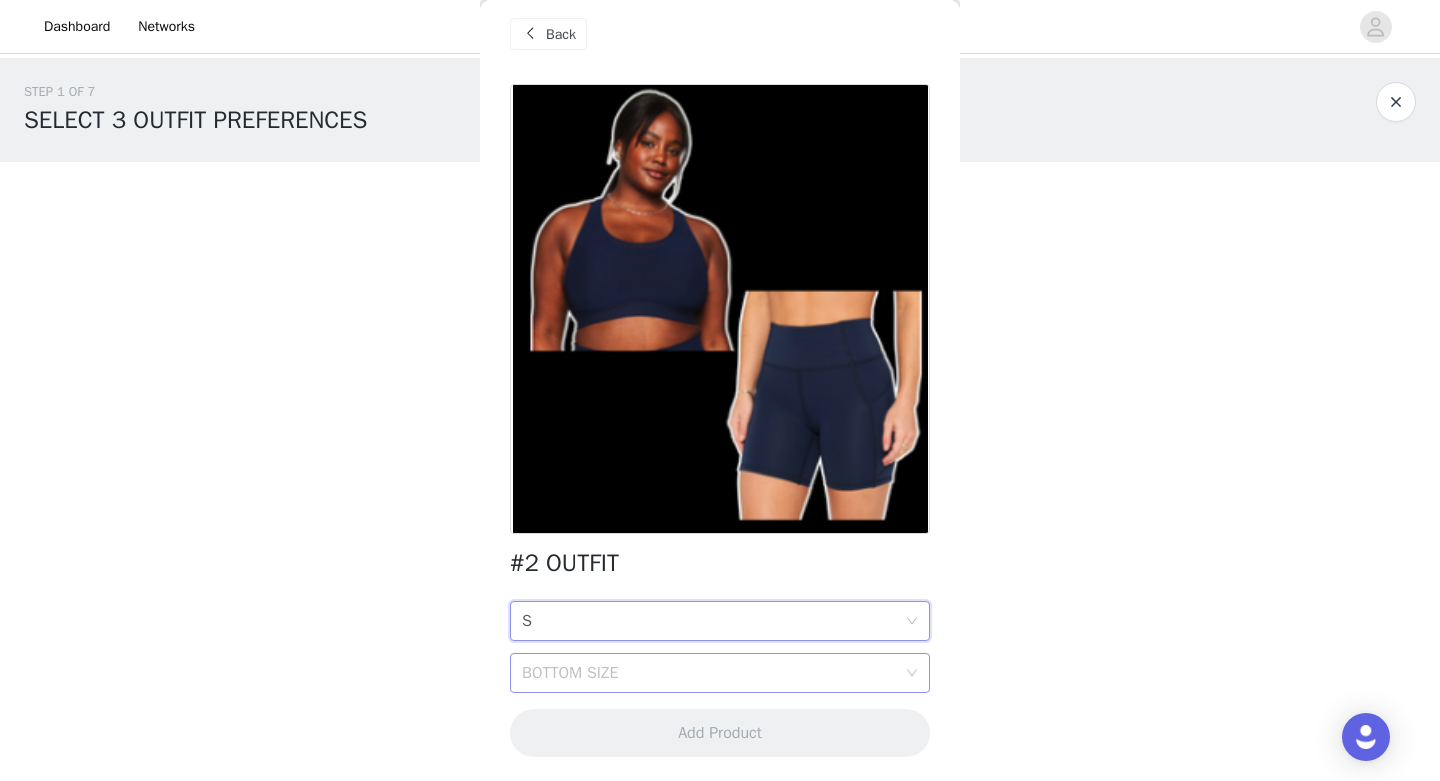 click on "BOTTOM SIZE" at bounding box center [709, 673] 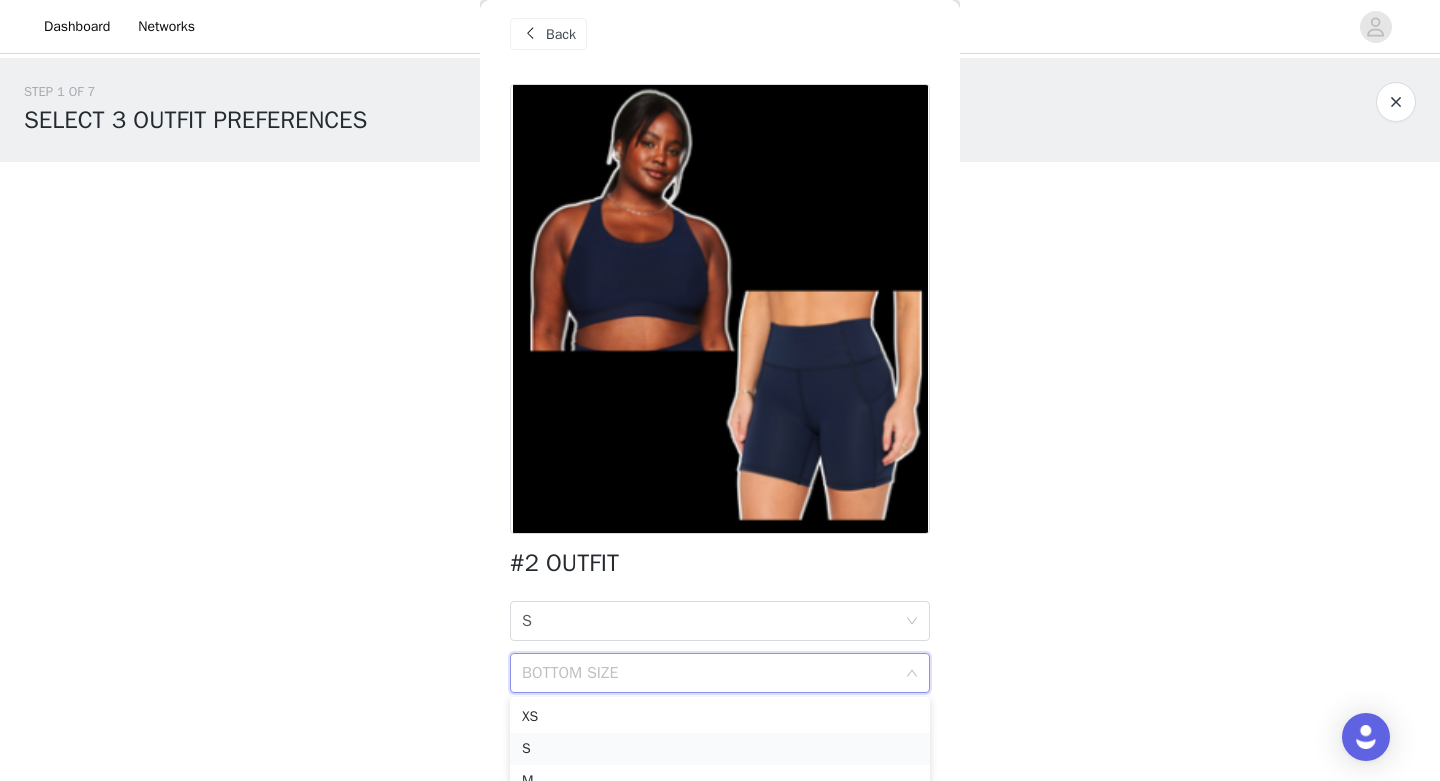 click on "S" at bounding box center [720, 749] 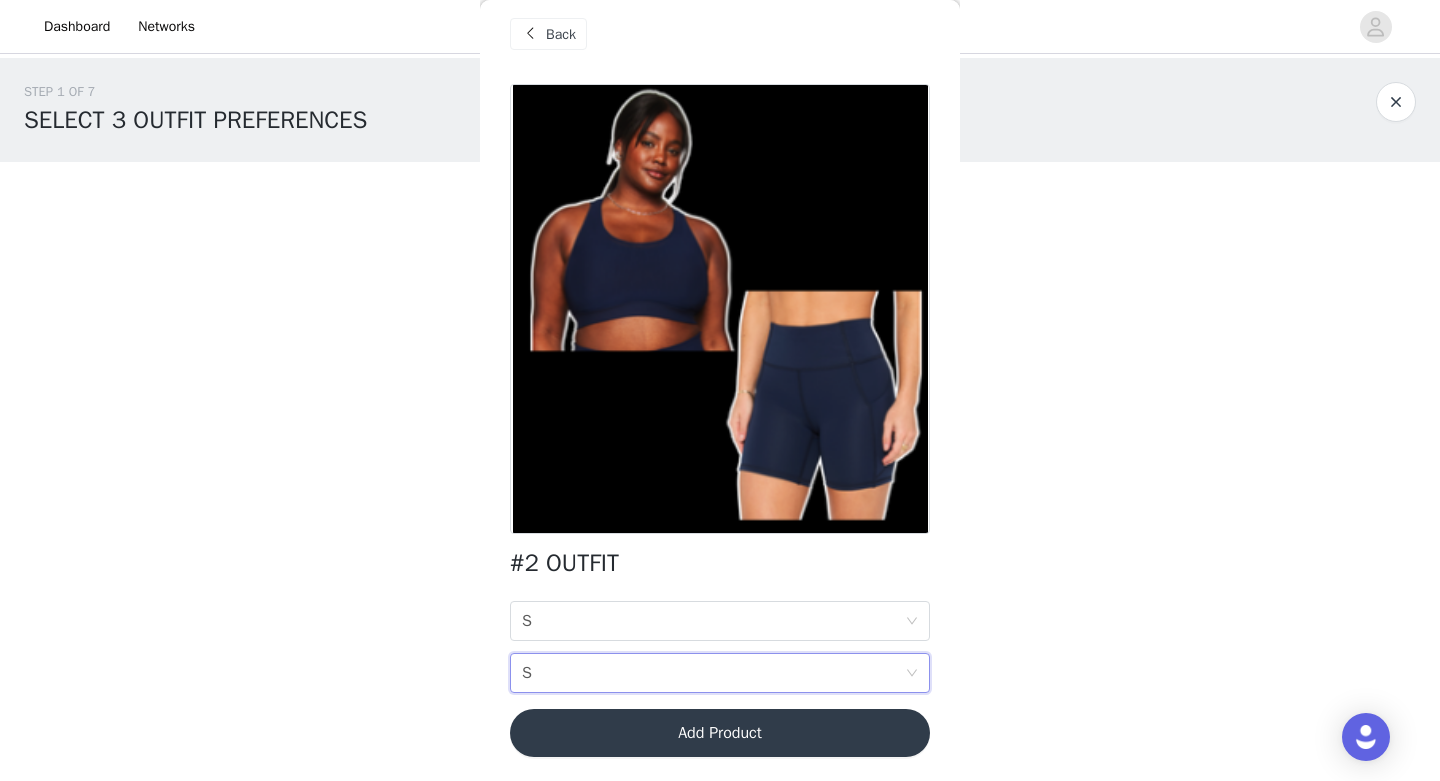 click on "Add Product" at bounding box center [720, 733] 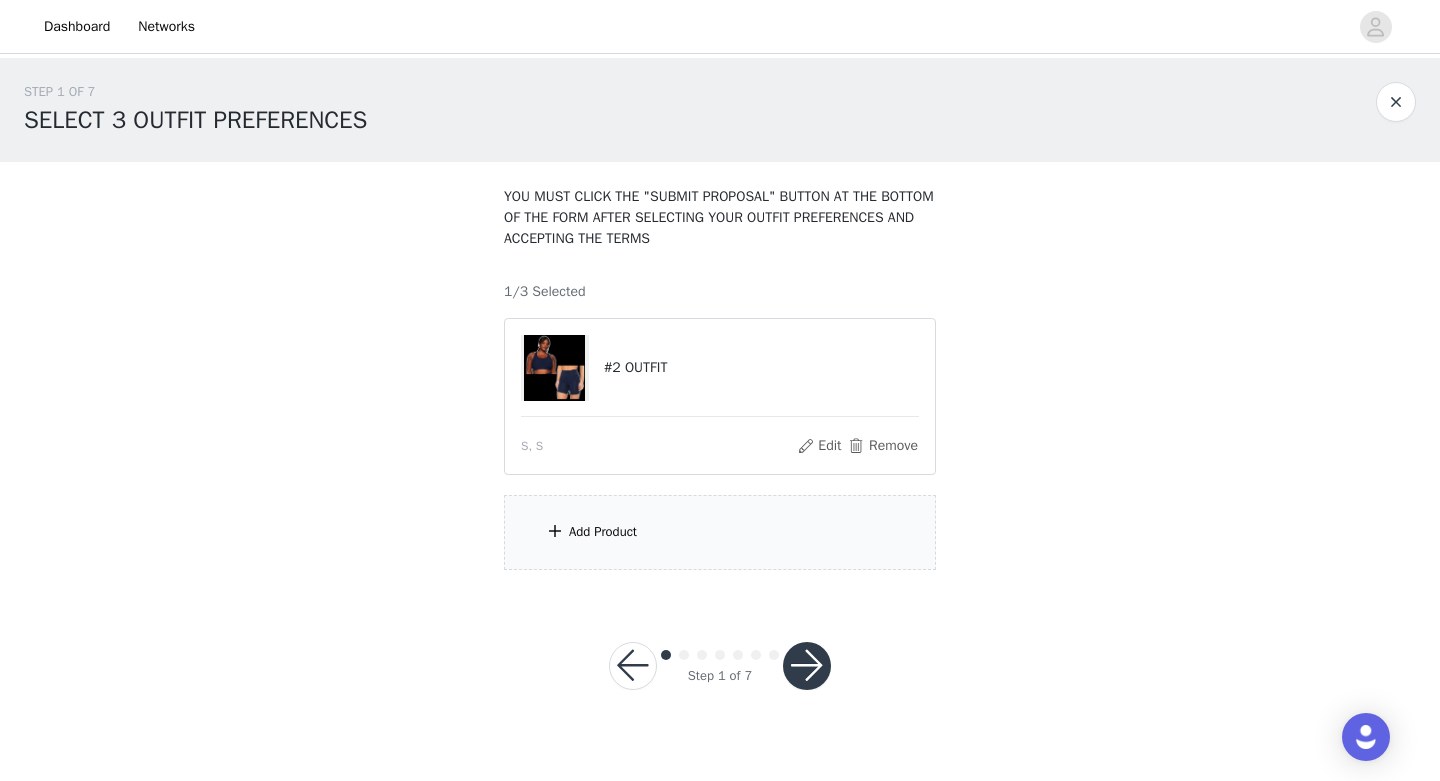 click on "Add Product" at bounding box center [603, 532] 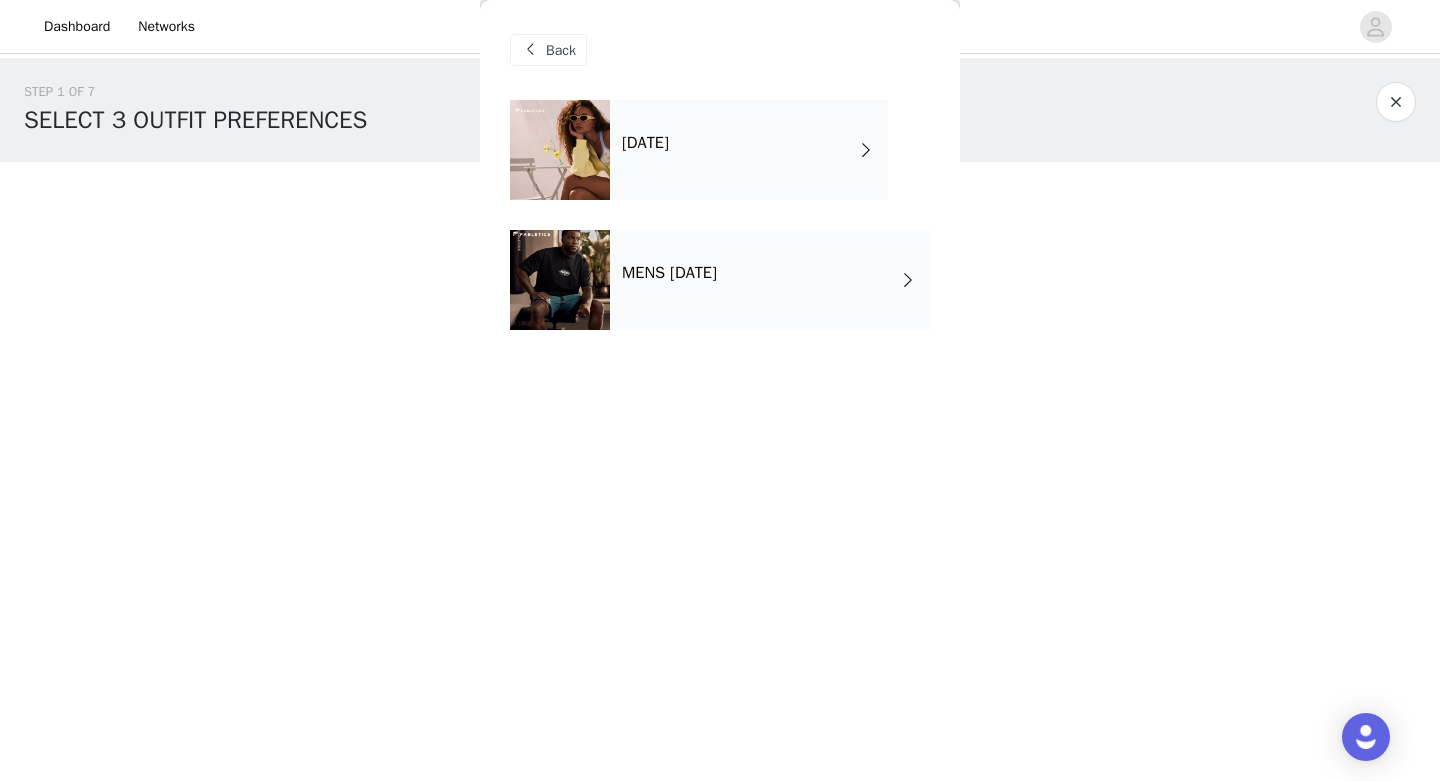 click on "[DATE]" at bounding box center (749, 150) 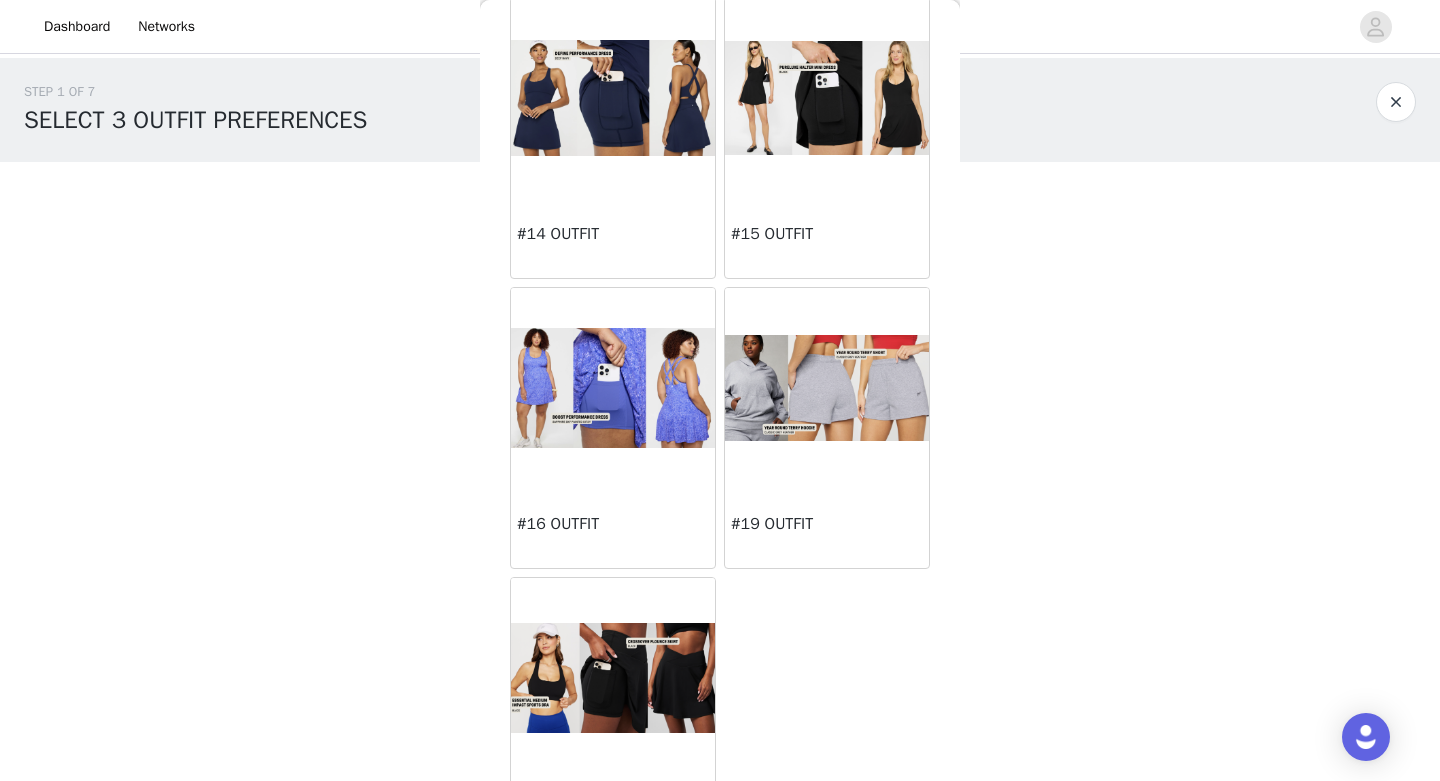 scroll, scrollTop: 1345, scrollLeft: 0, axis: vertical 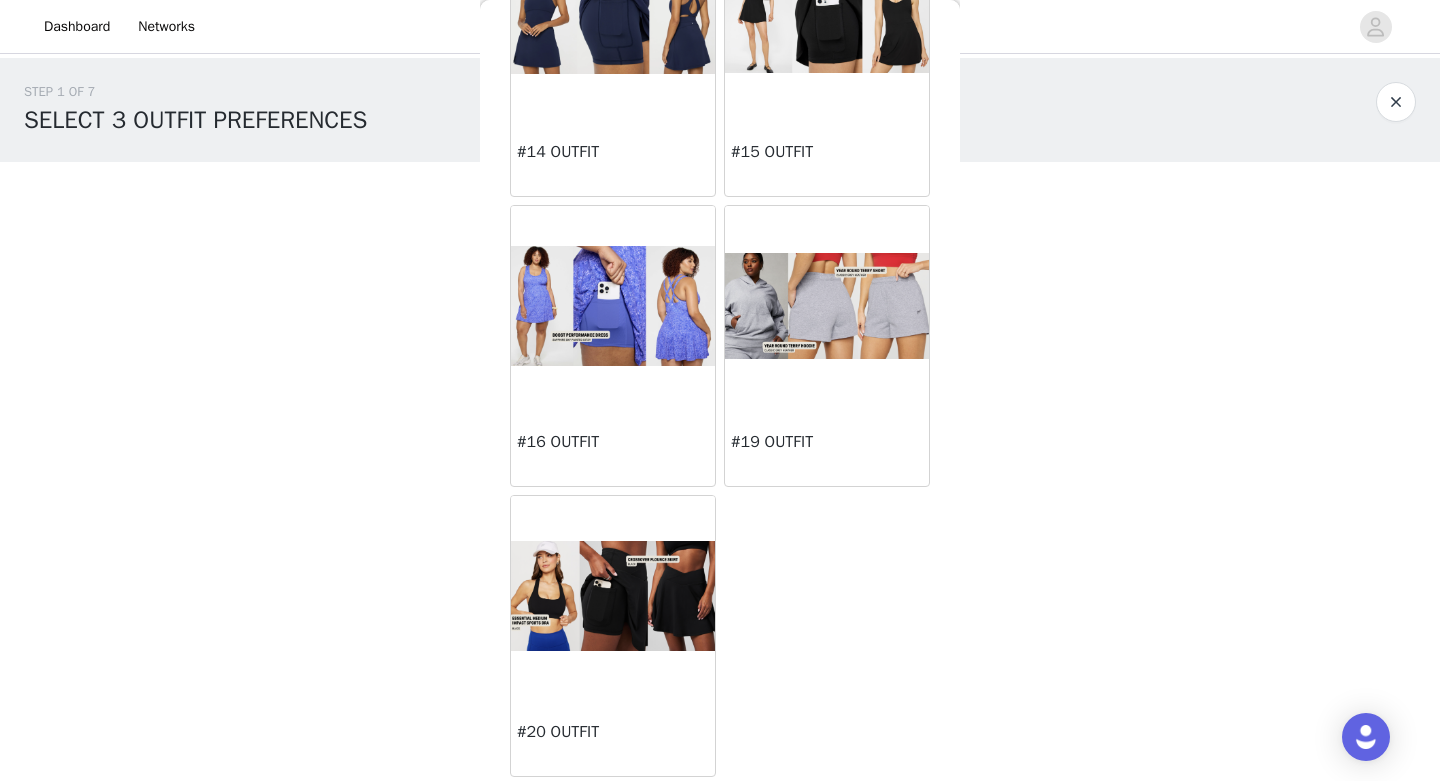 click at bounding box center (827, 305) 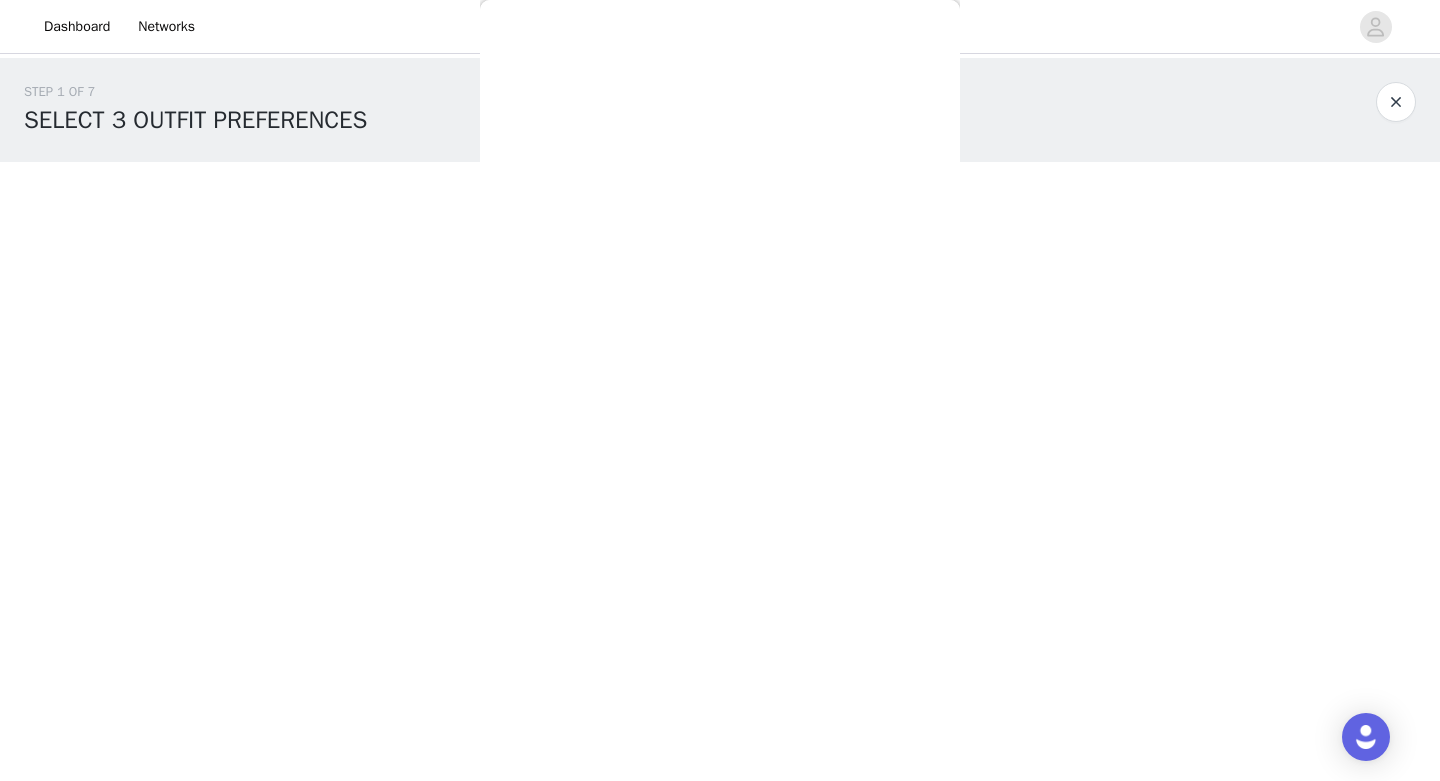 scroll, scrollTop: 0, scrollLeft: 0, axis: both 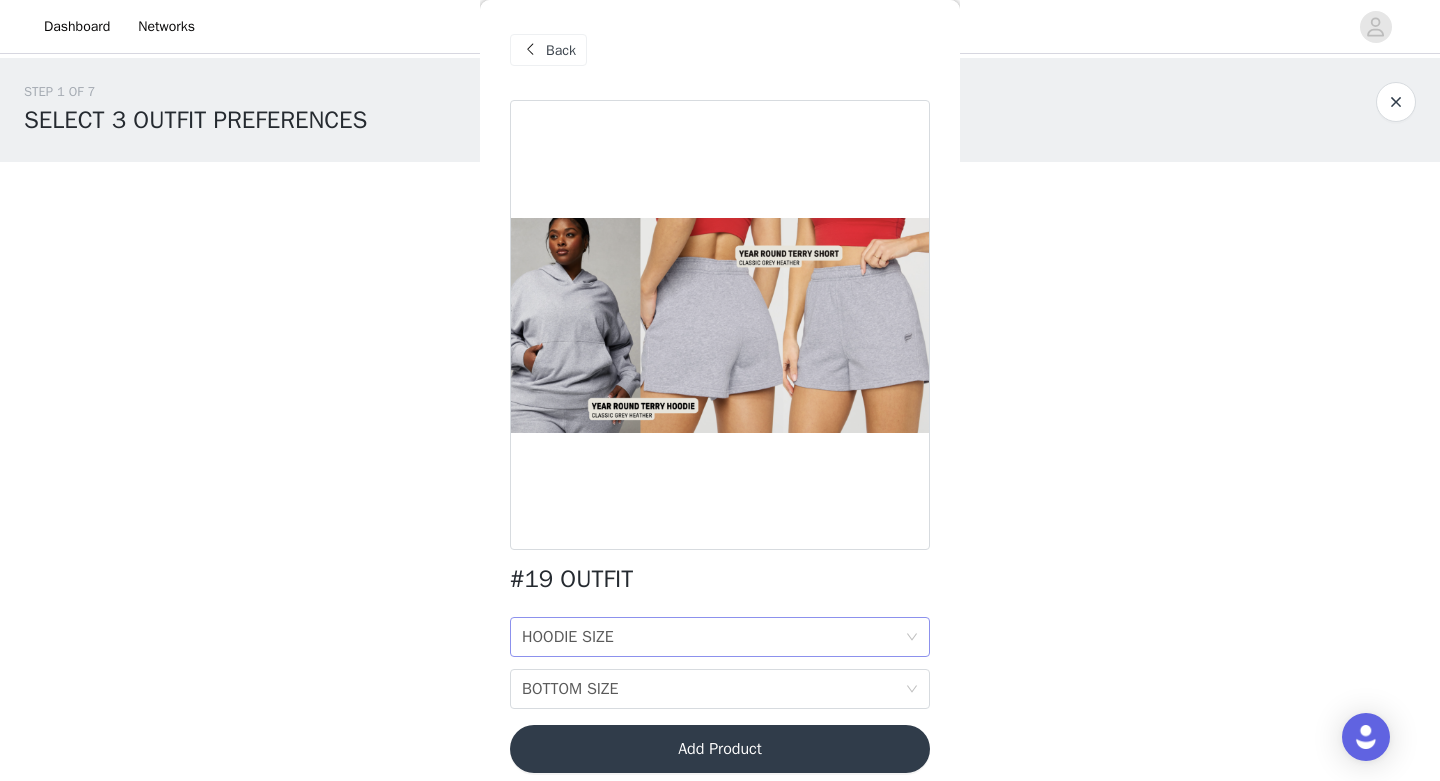 click on "HOODIE SIZE HOODIE SIZE" at bounding box center (713, 637) 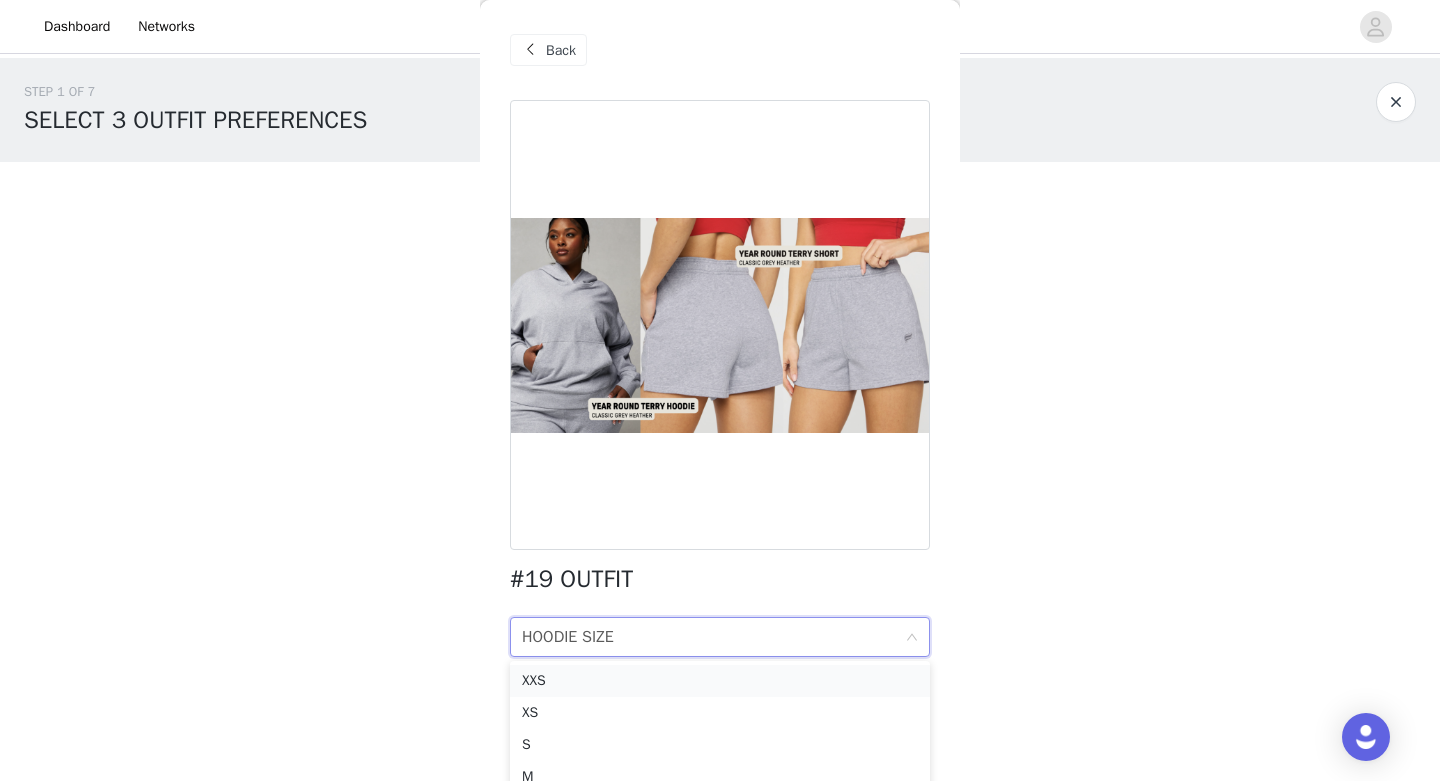 scroll, scrollTop: 14, scrollLeft: 0, axis: vertical 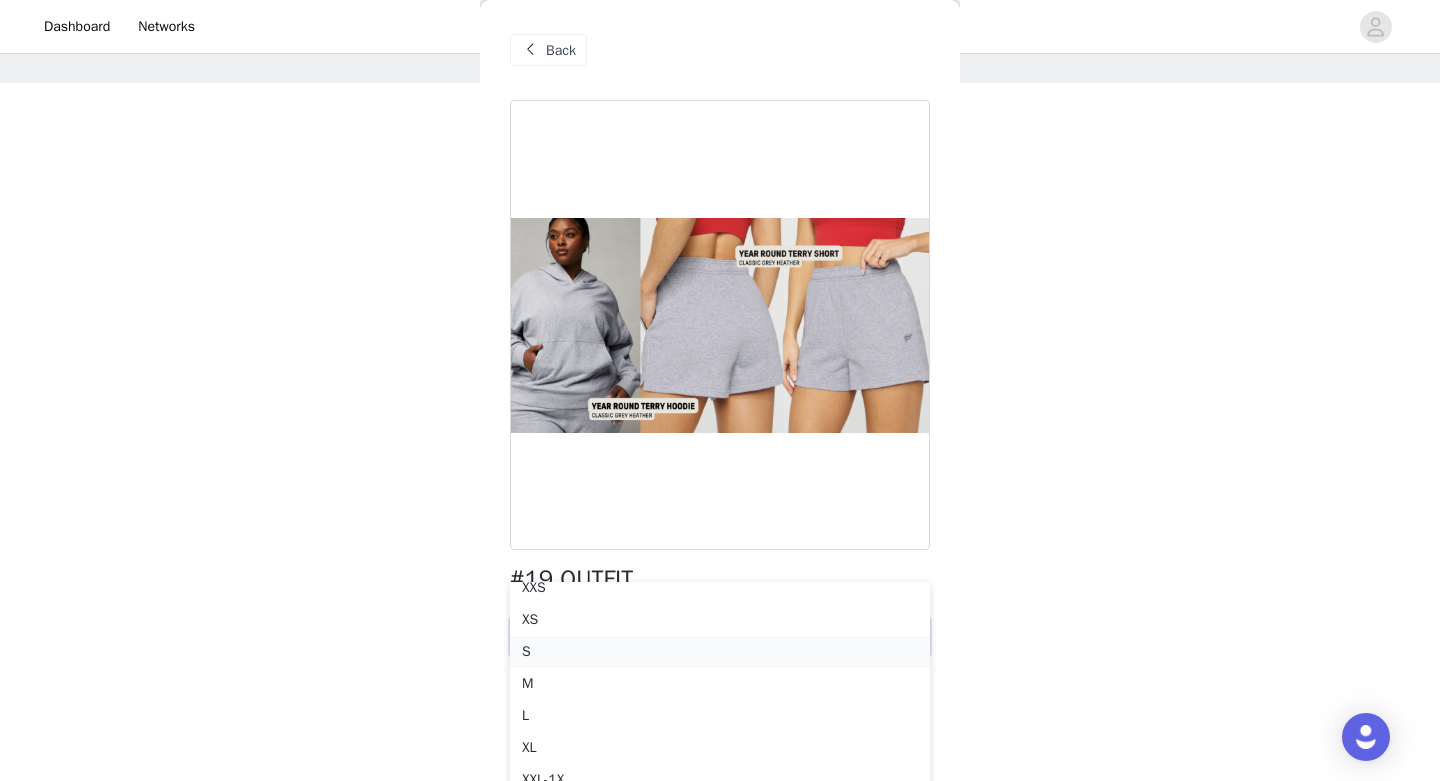 click on "S" at bounding box center [720, 652] 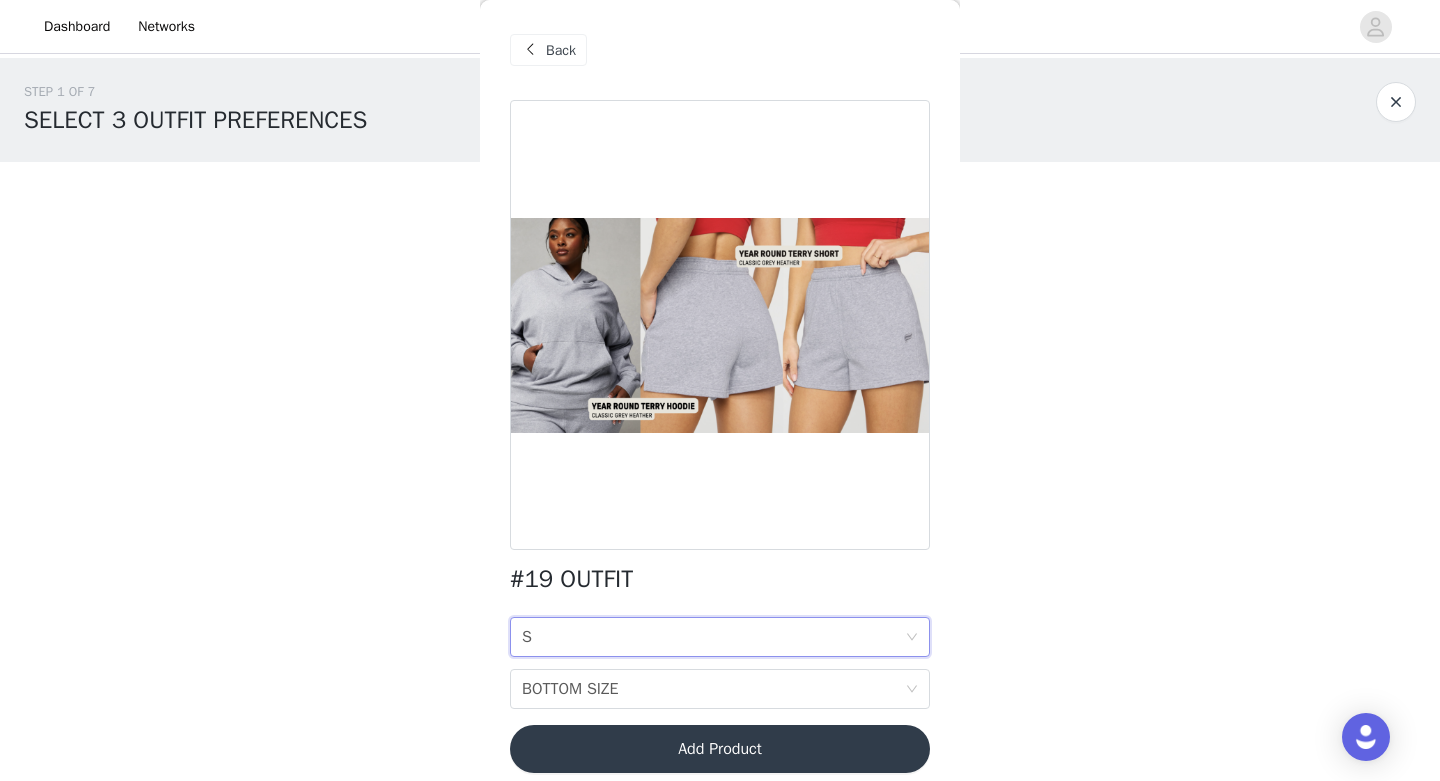 scroll, scrollTop: 0, scrollLeft: 0, axis: both 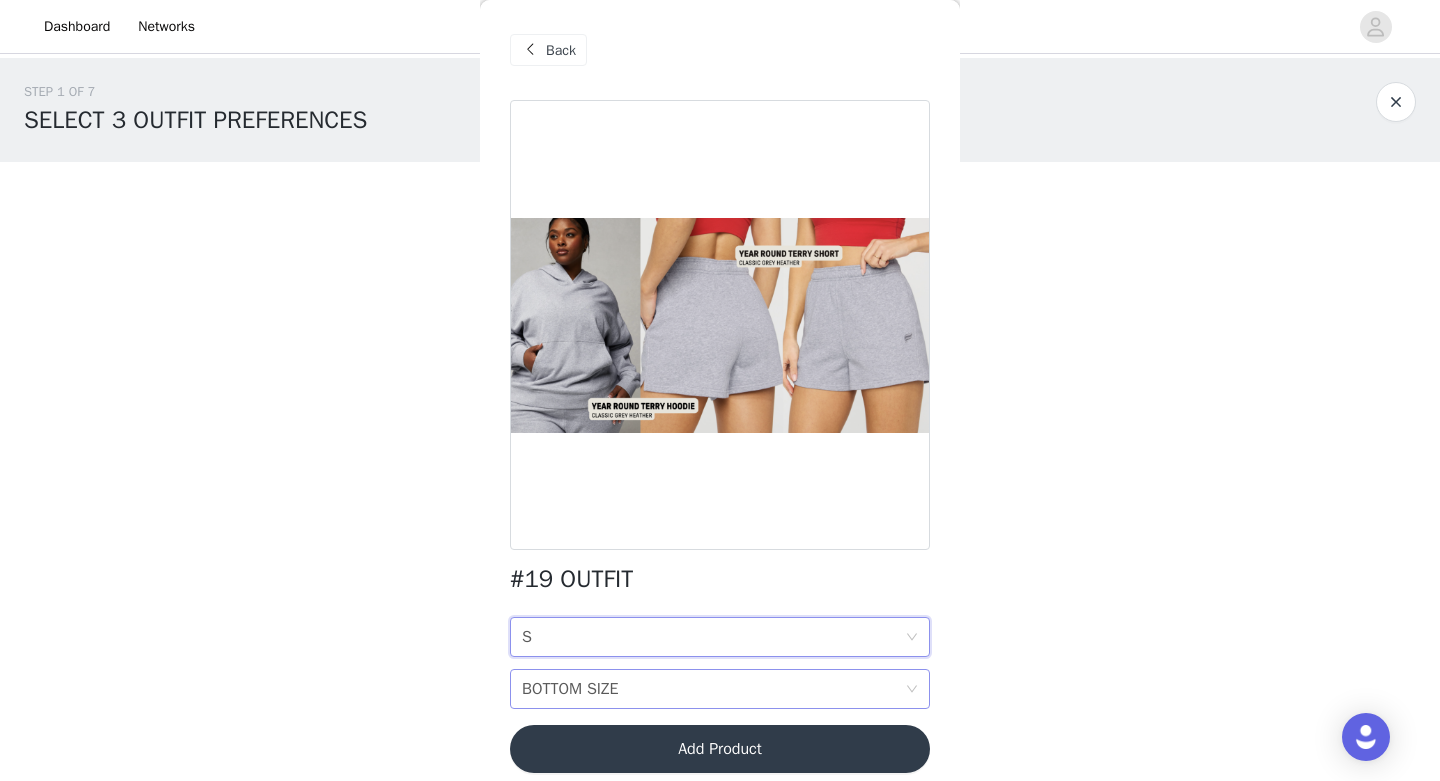 click on "BOTTOM SIZE" at bounding box center (570, 689) 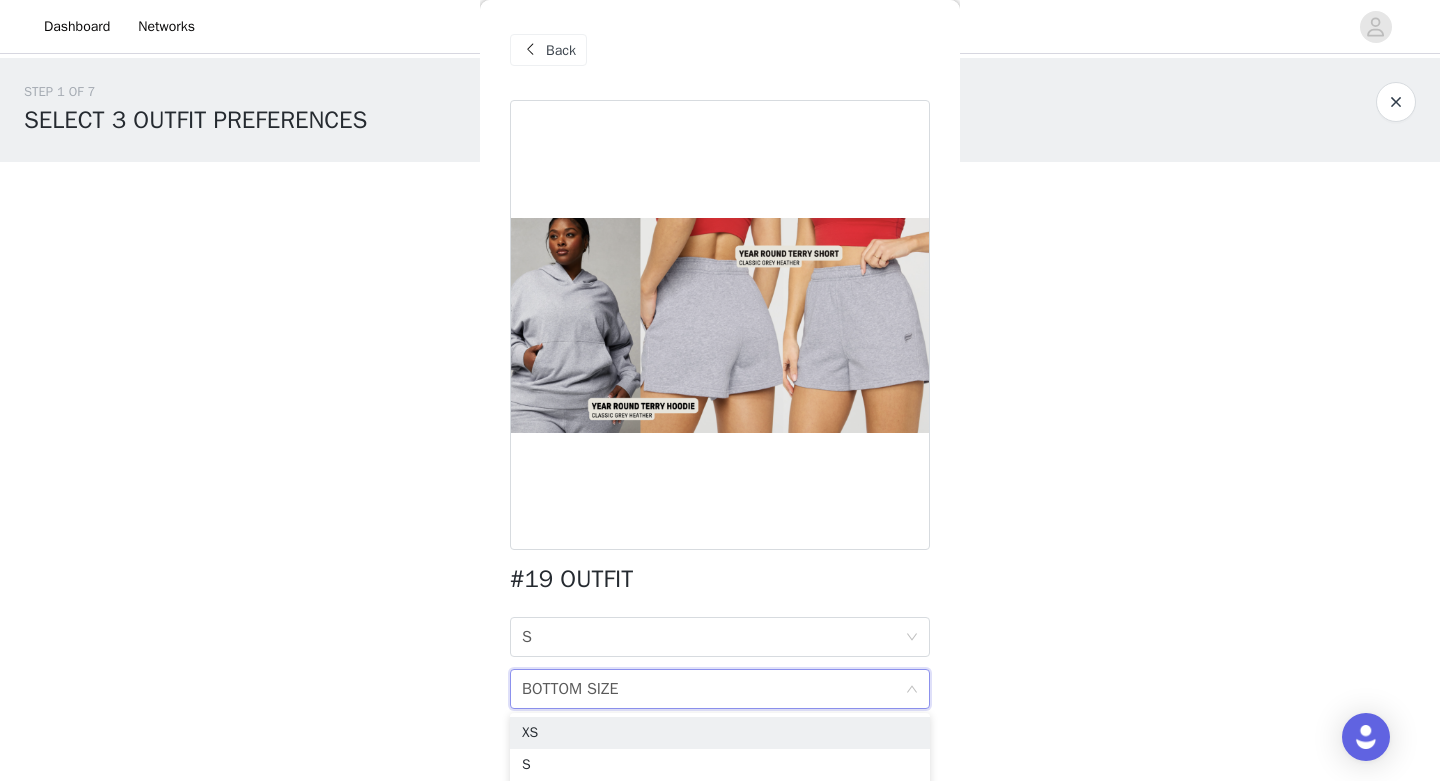 scroll, scrollTop: 16, scrollLeft: 0, axis: vertical 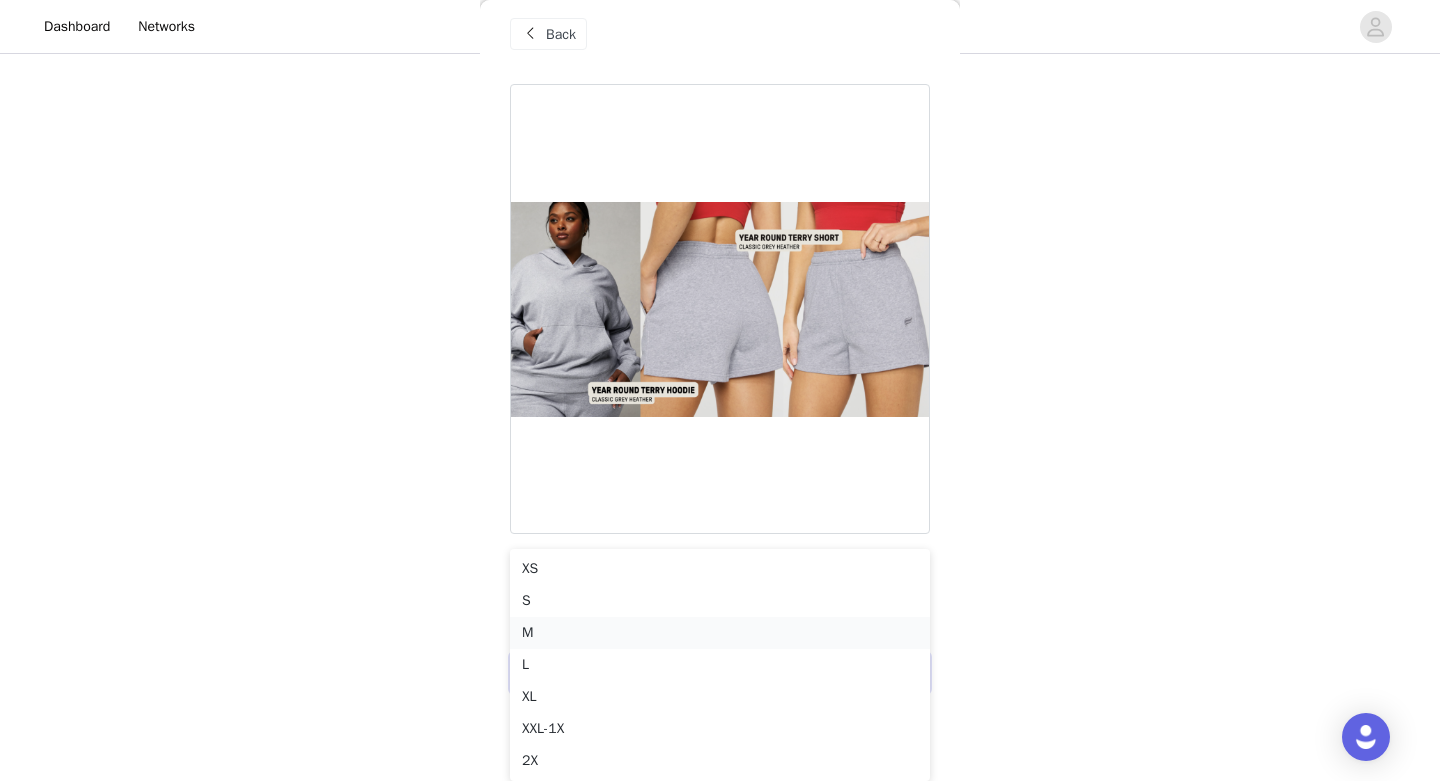 click on "M" at bounding box center (720, 633) 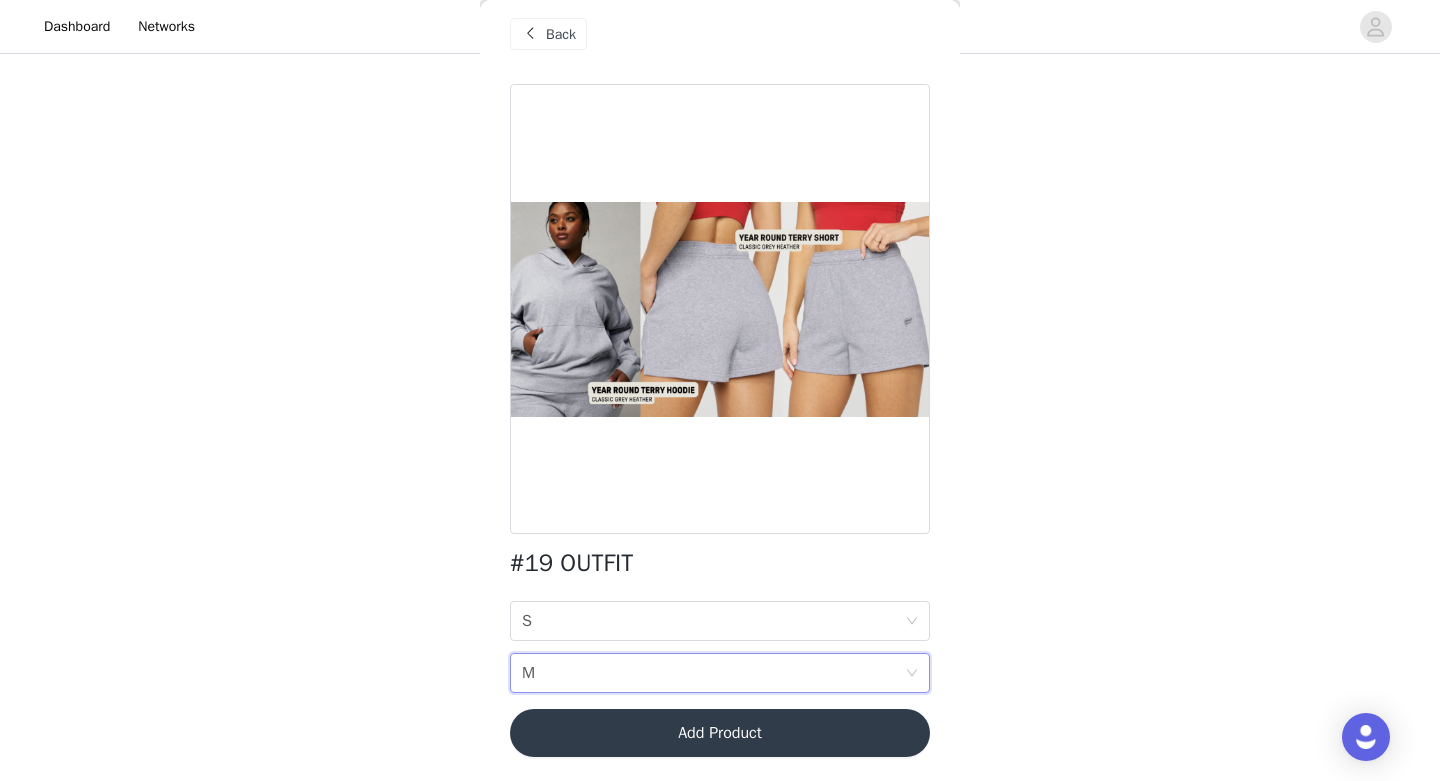 scroll, scrollTop: 0, scrollLeft: 0, axis: both 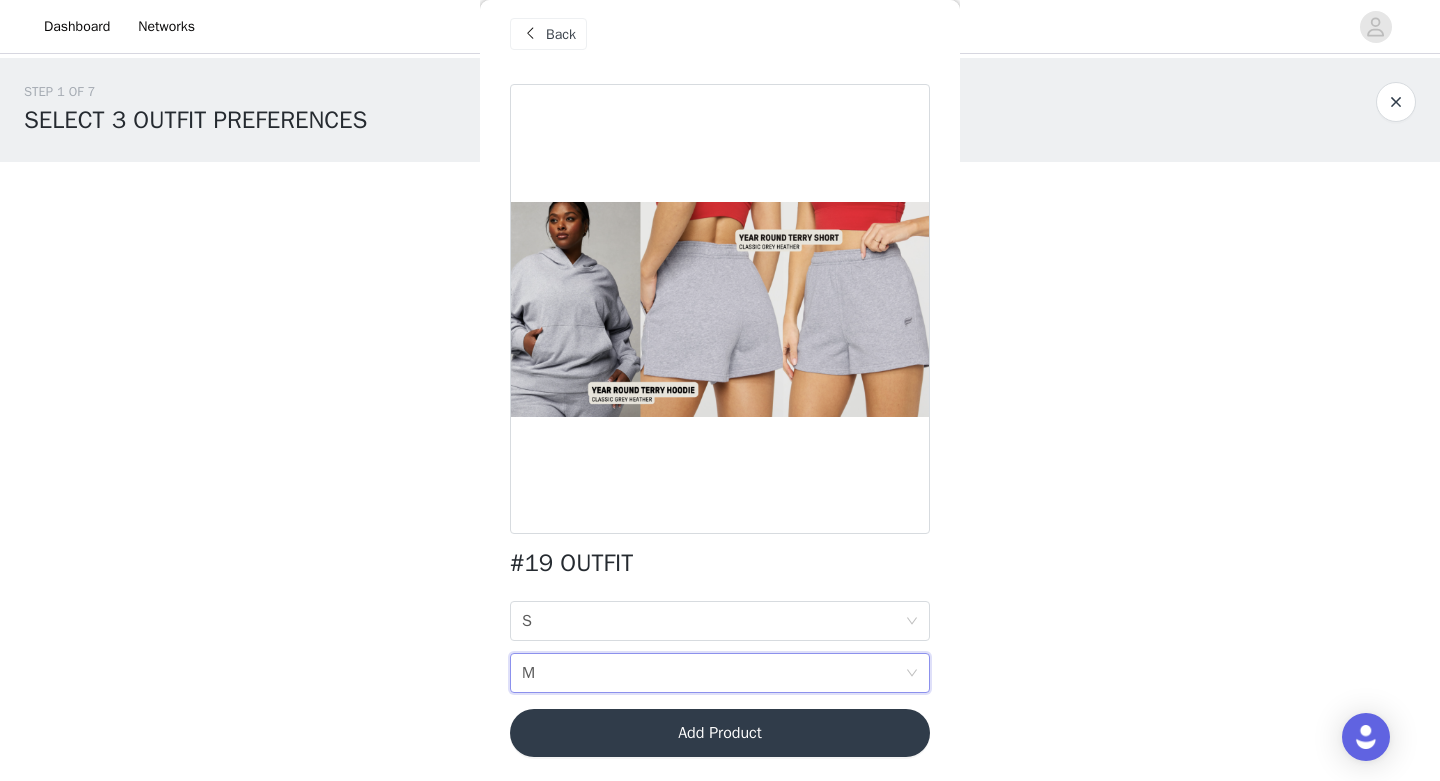 click on "BOTTOM SIZE M" at bounding box center (713, 673) 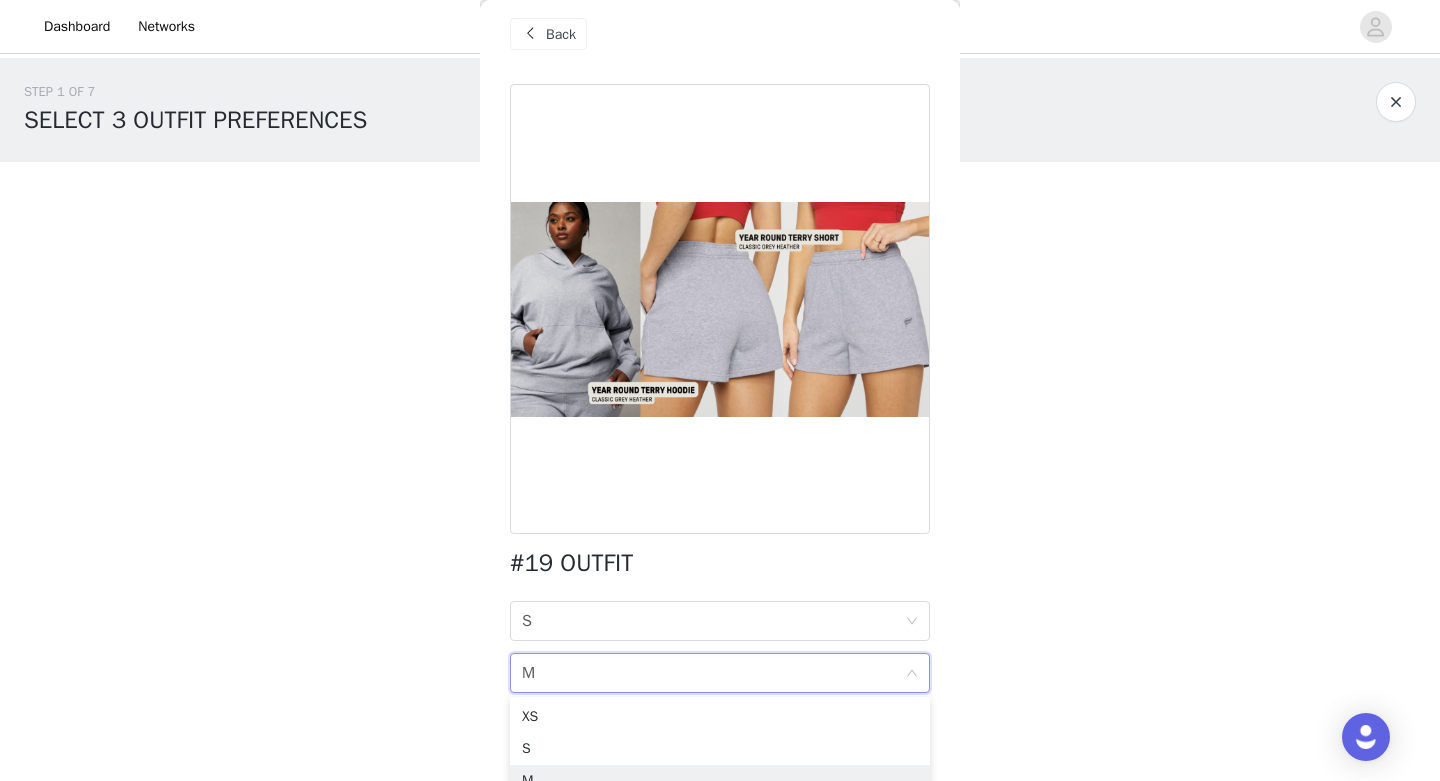 click on "BOTTOM SIZE M" at bounding box center [713, 673] 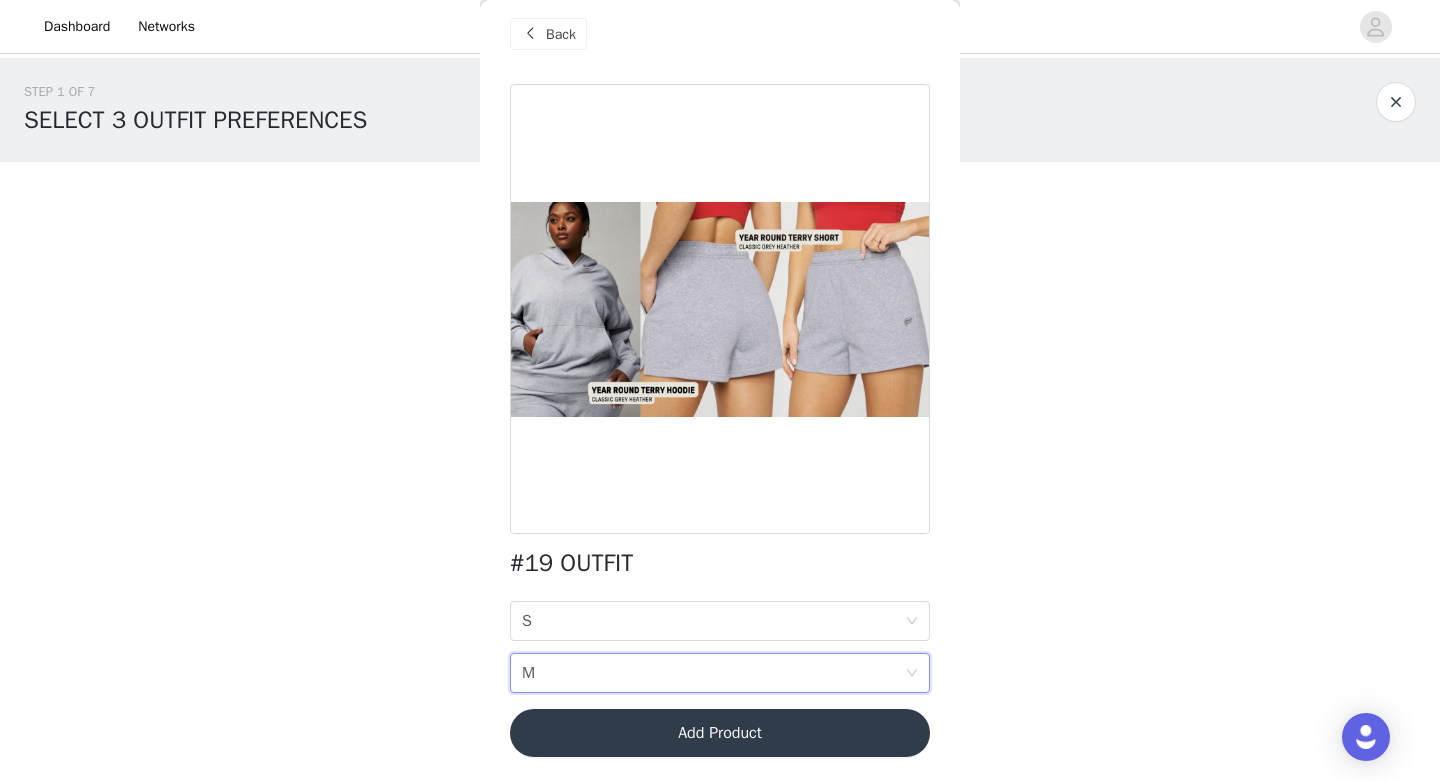 click on "Add Product" at bounding box center [720, 733] 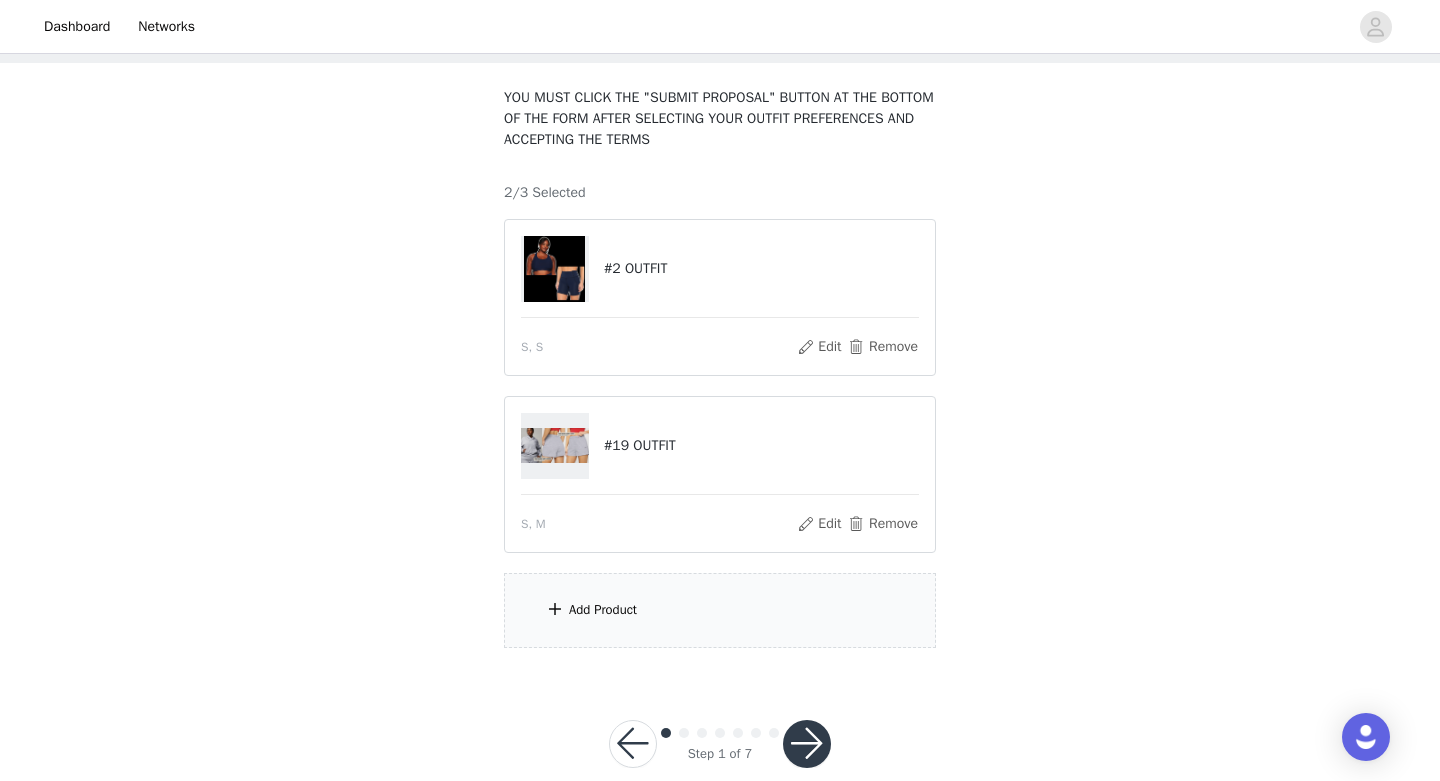 scroll, scrollTop: 123, scrollLeft: 0, axis: vertical 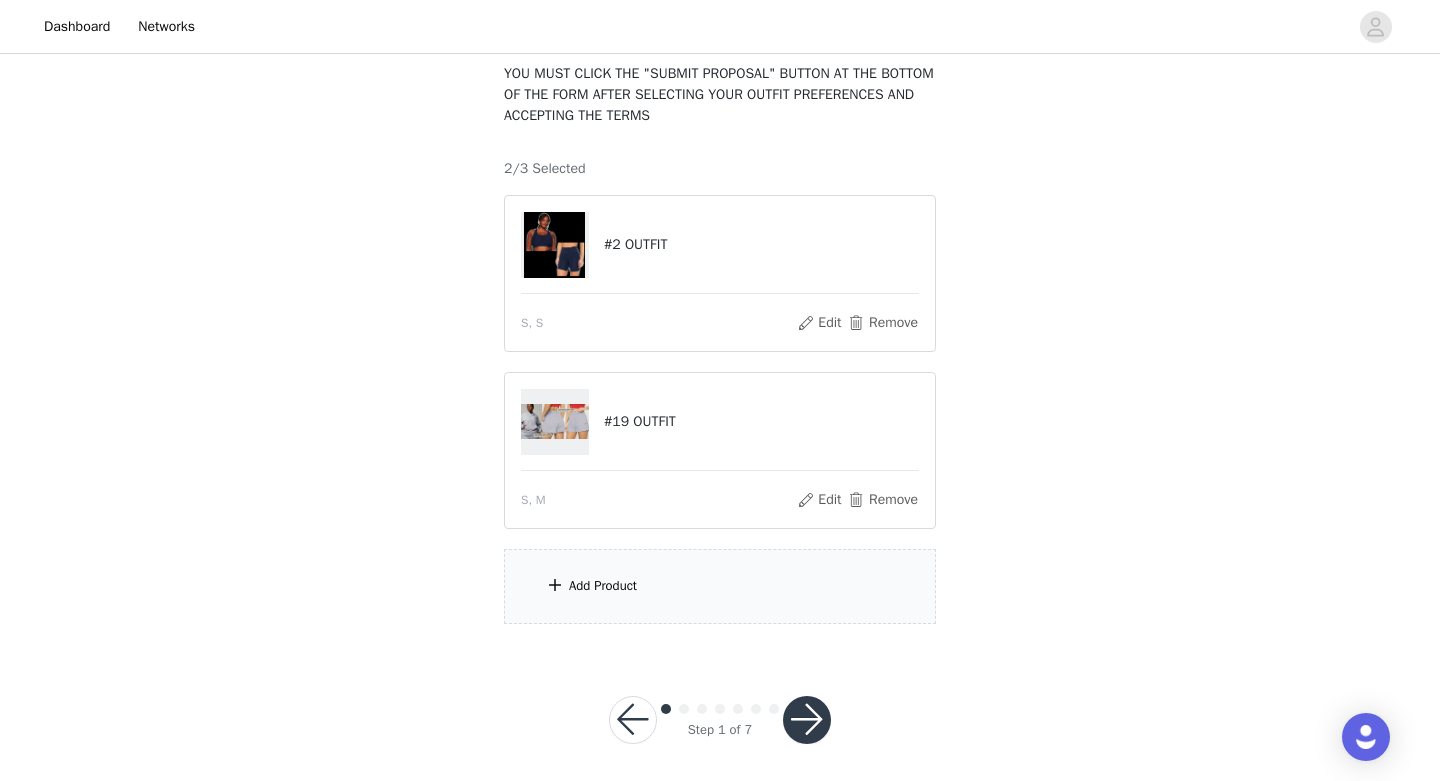 click at bounding box center (562, 245) 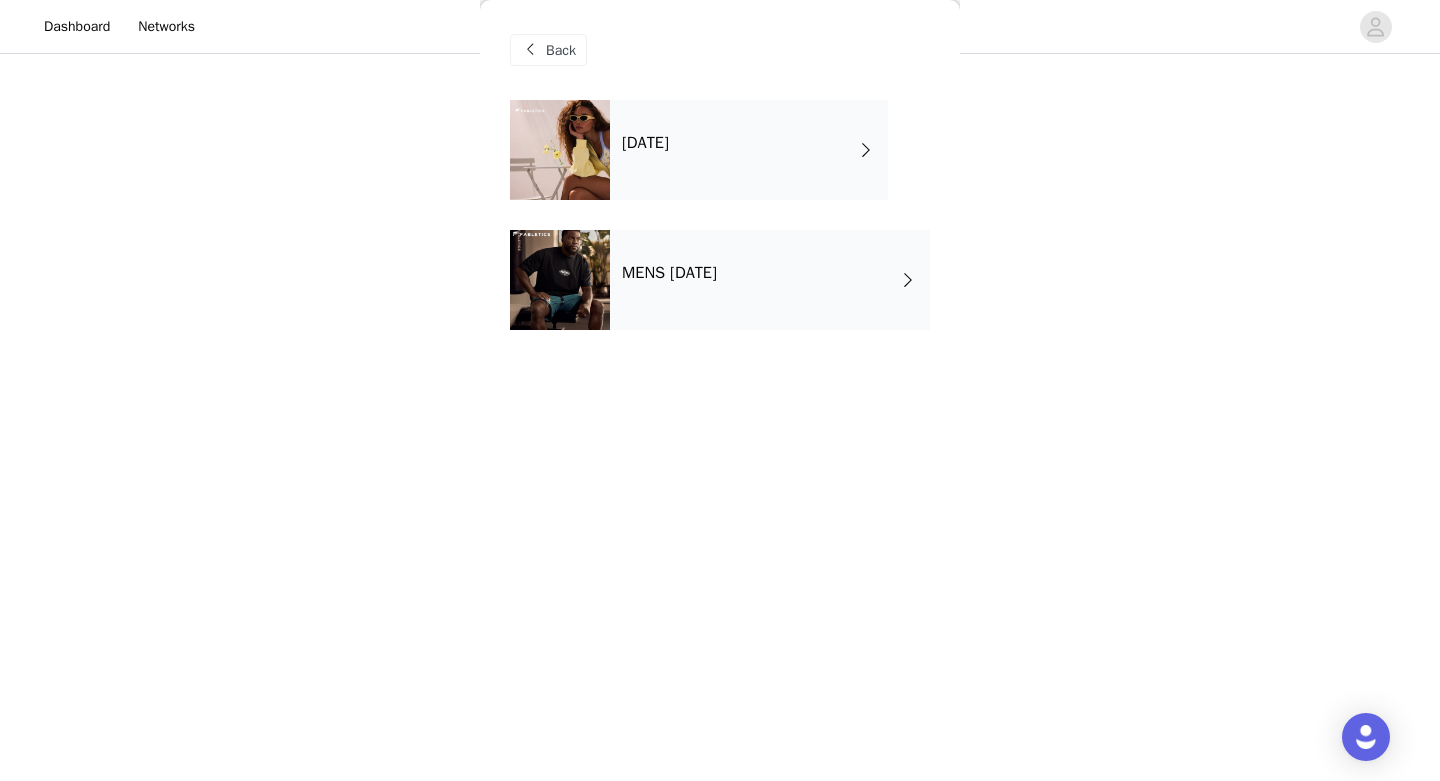 click on "[DATE]" at bounding box center [749, 150] 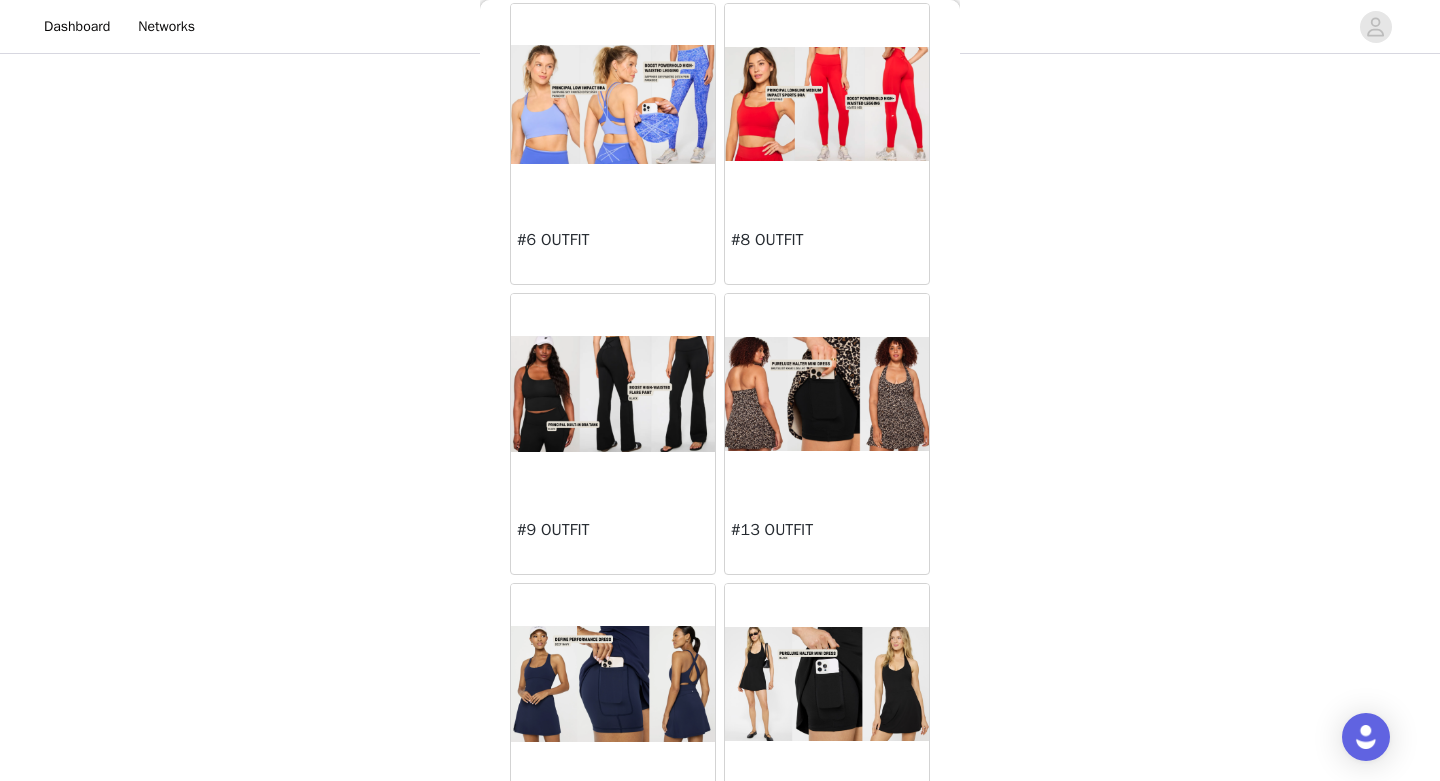 scroll, scrollTop: 1345, scrollLeft: 0, axis: vertical 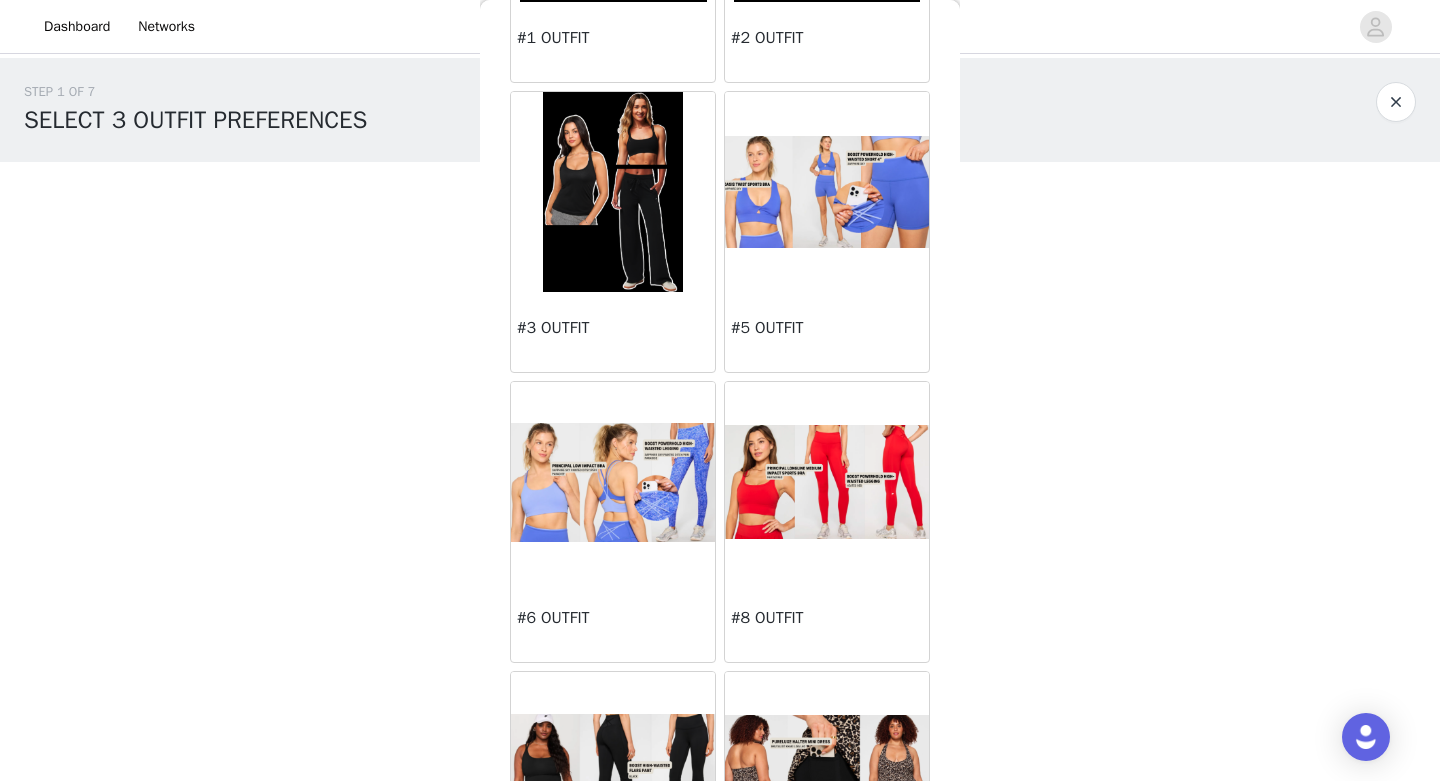 click at bounding box center [827, 482] 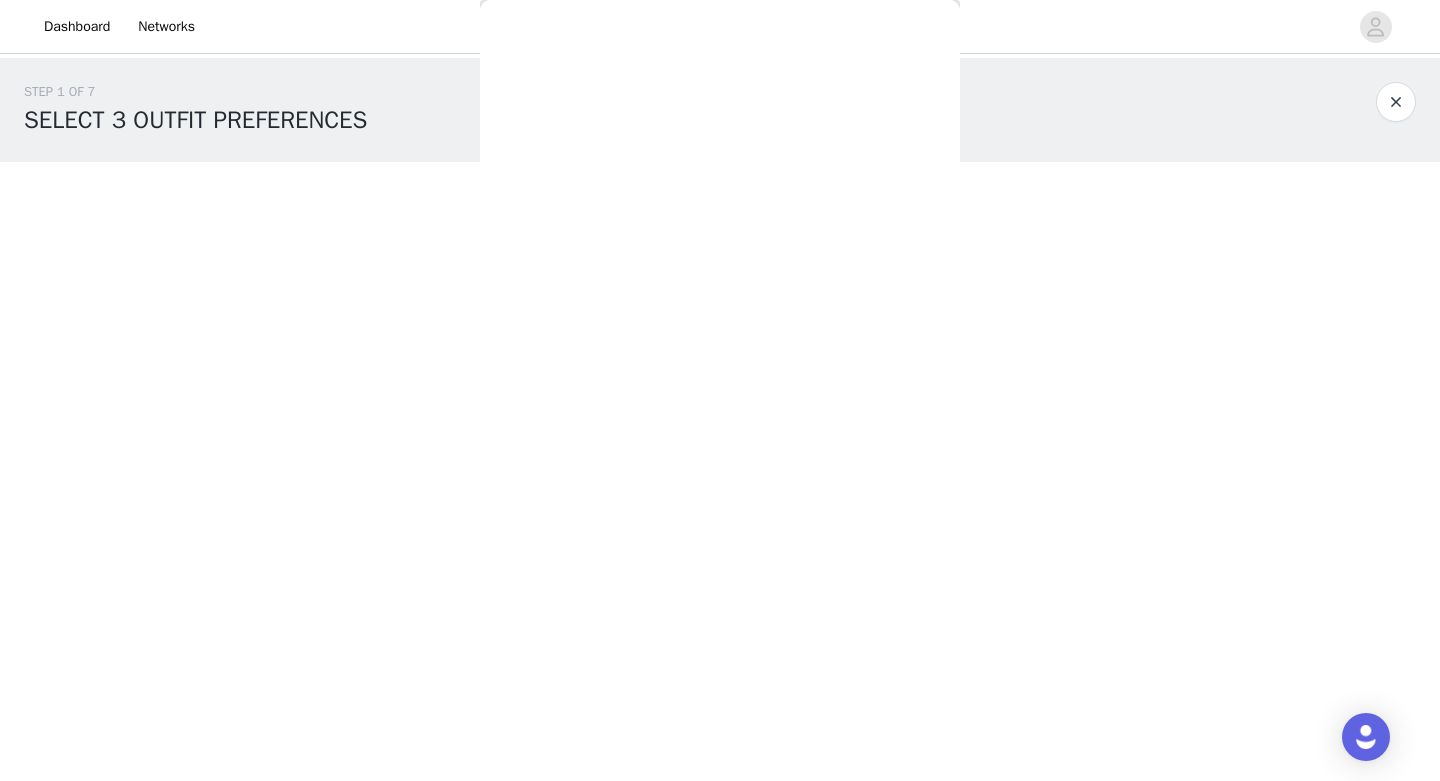 scroll, scrollTop: 0, scrollLeft: 0, axis: both 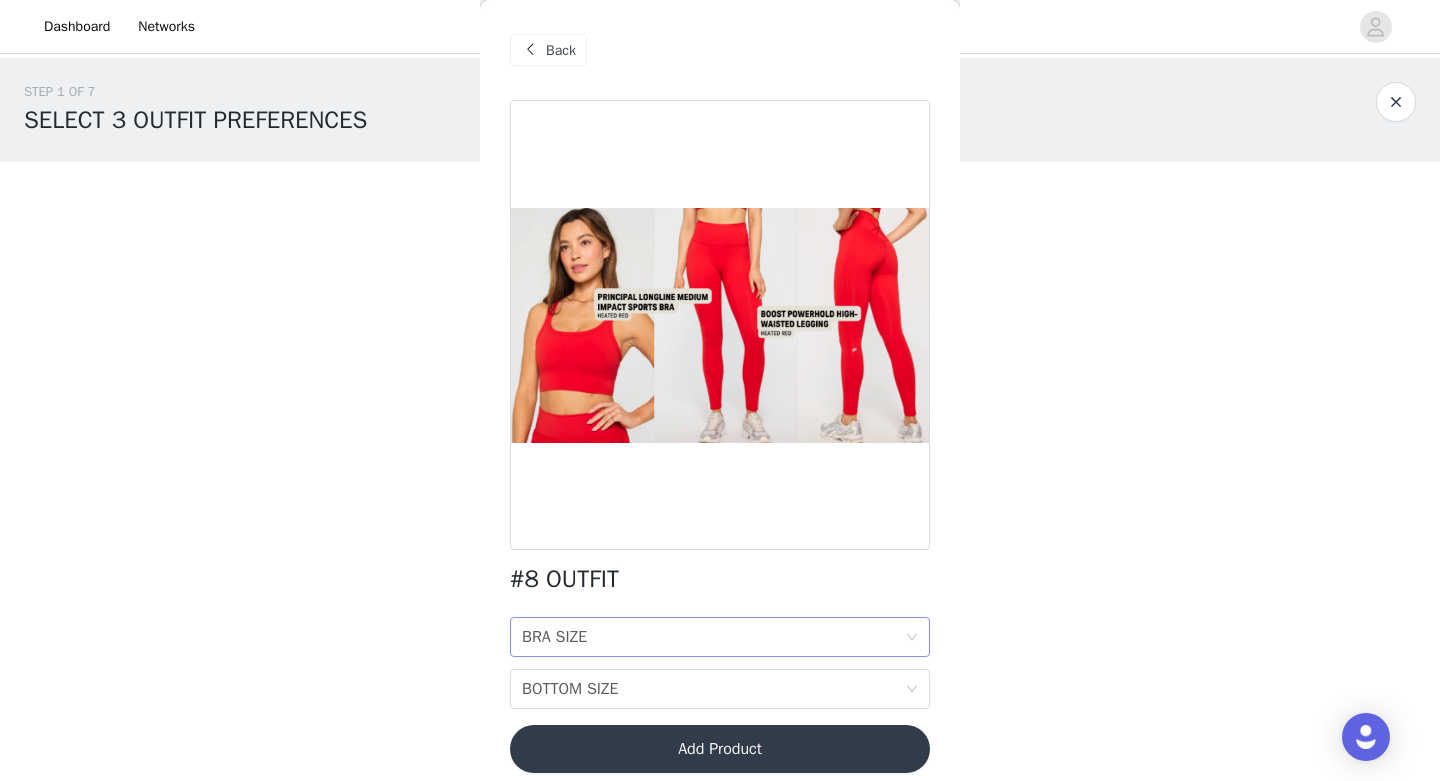 click on "BRA SIZE BRA SIZE" at bounding box center [713, 637] 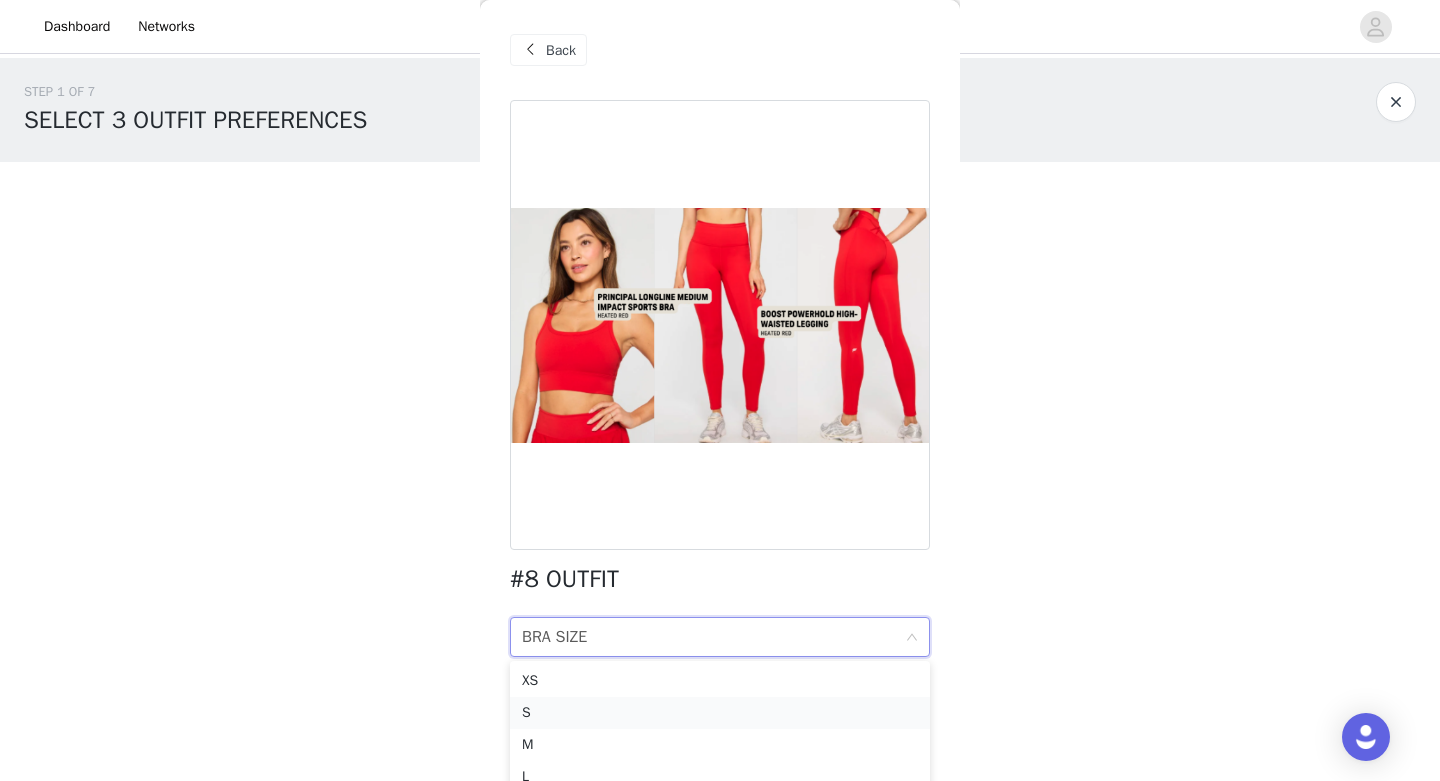 click on "S" at bounding box center (720, 713) 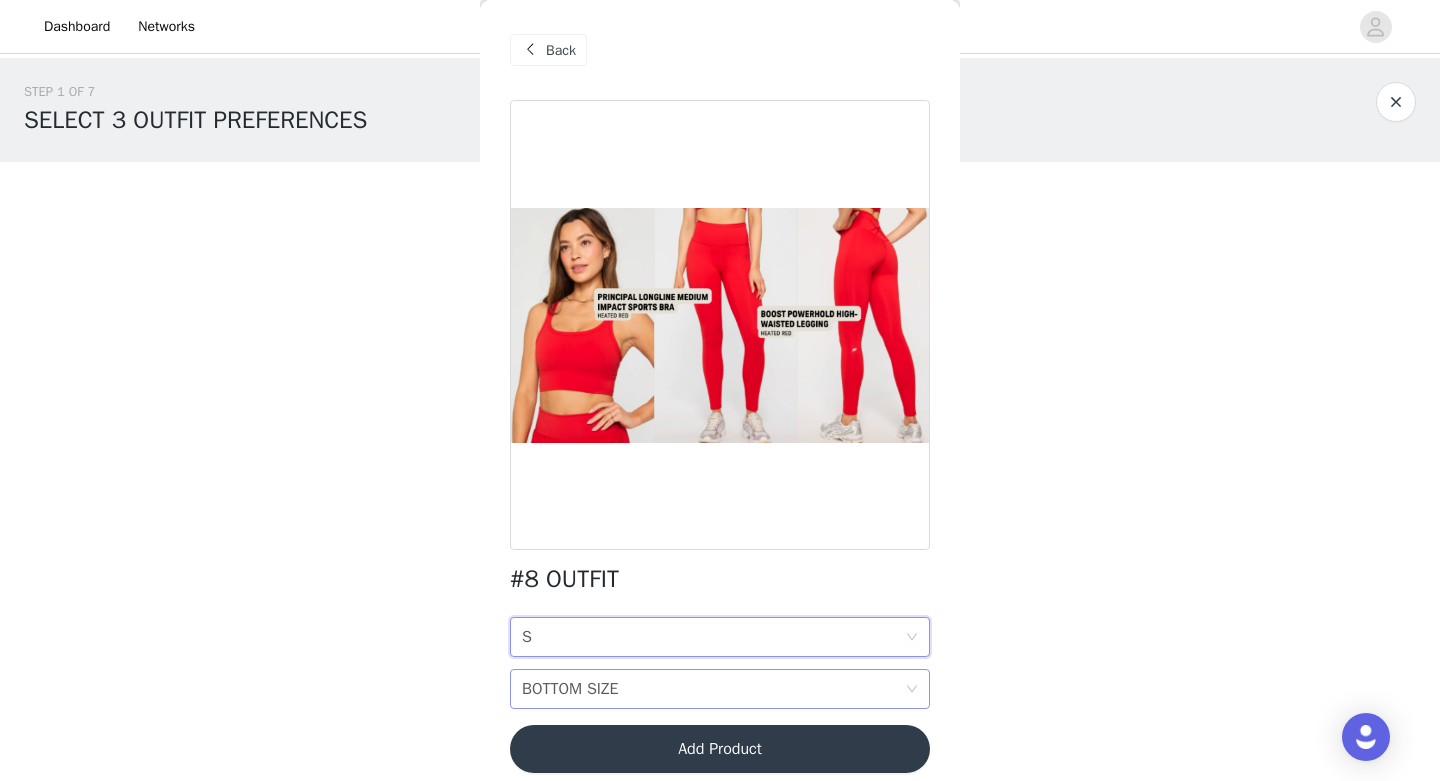 click on "BOTTOM SIZE" at bounding box center (570, 689) 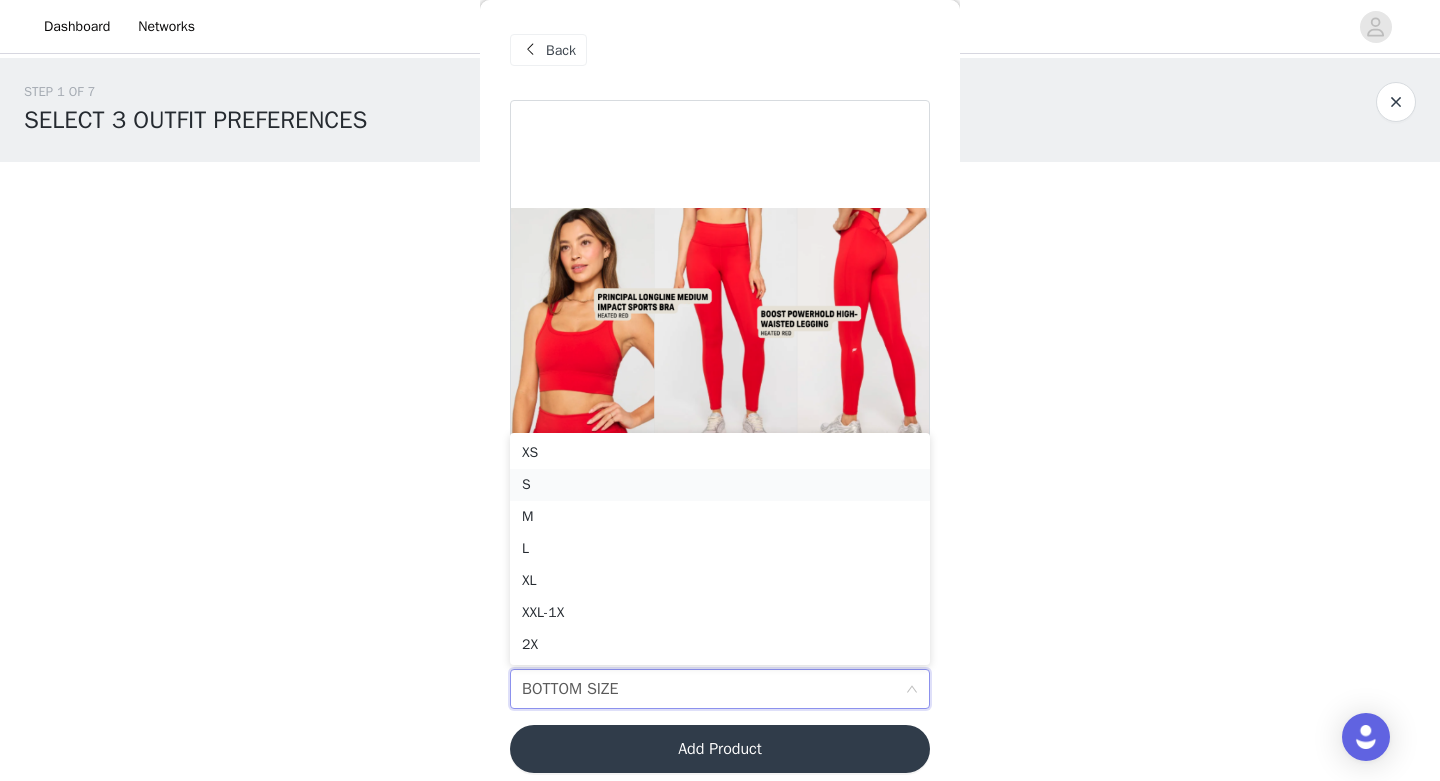click on "S" at bounding box center [720, 485] 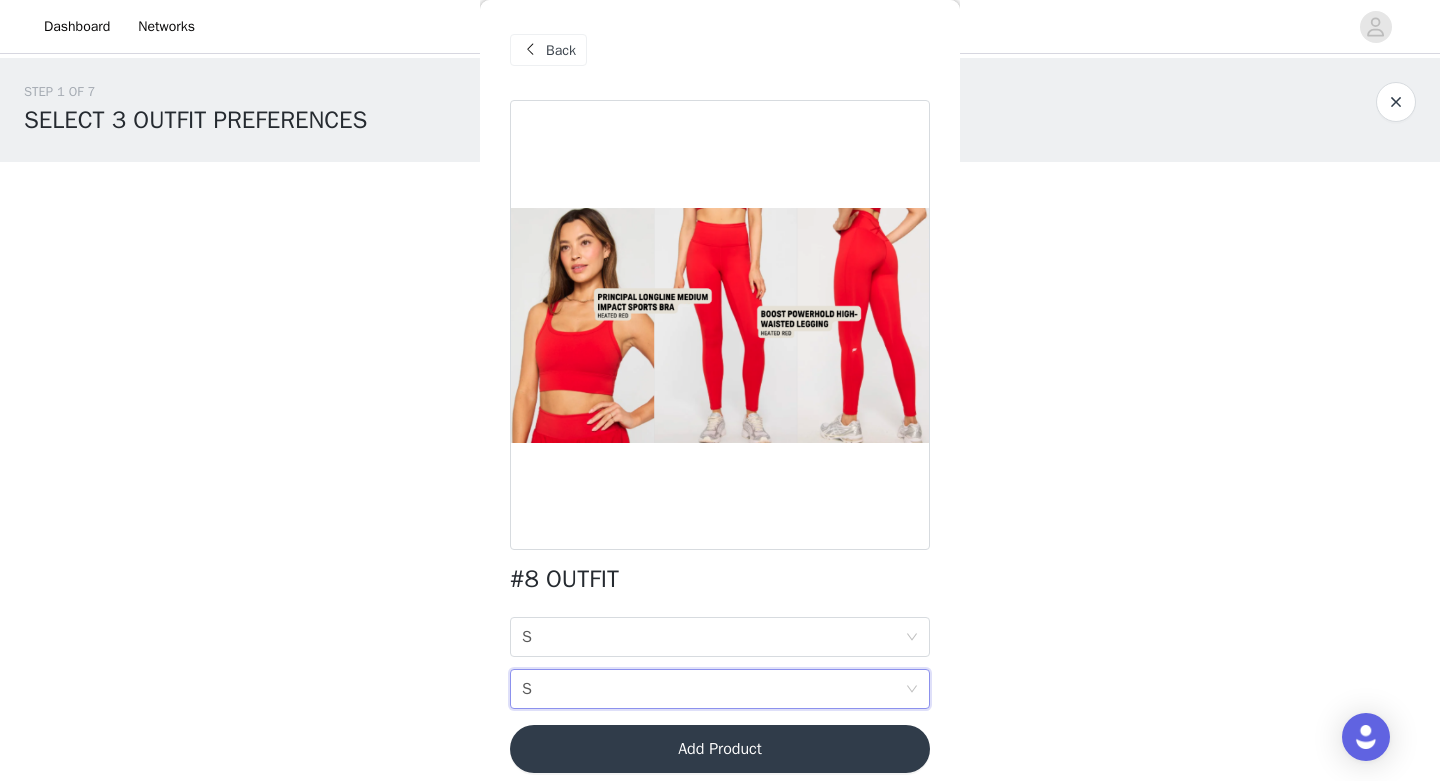 click on "Add Product" at bounding box center (720, 749) 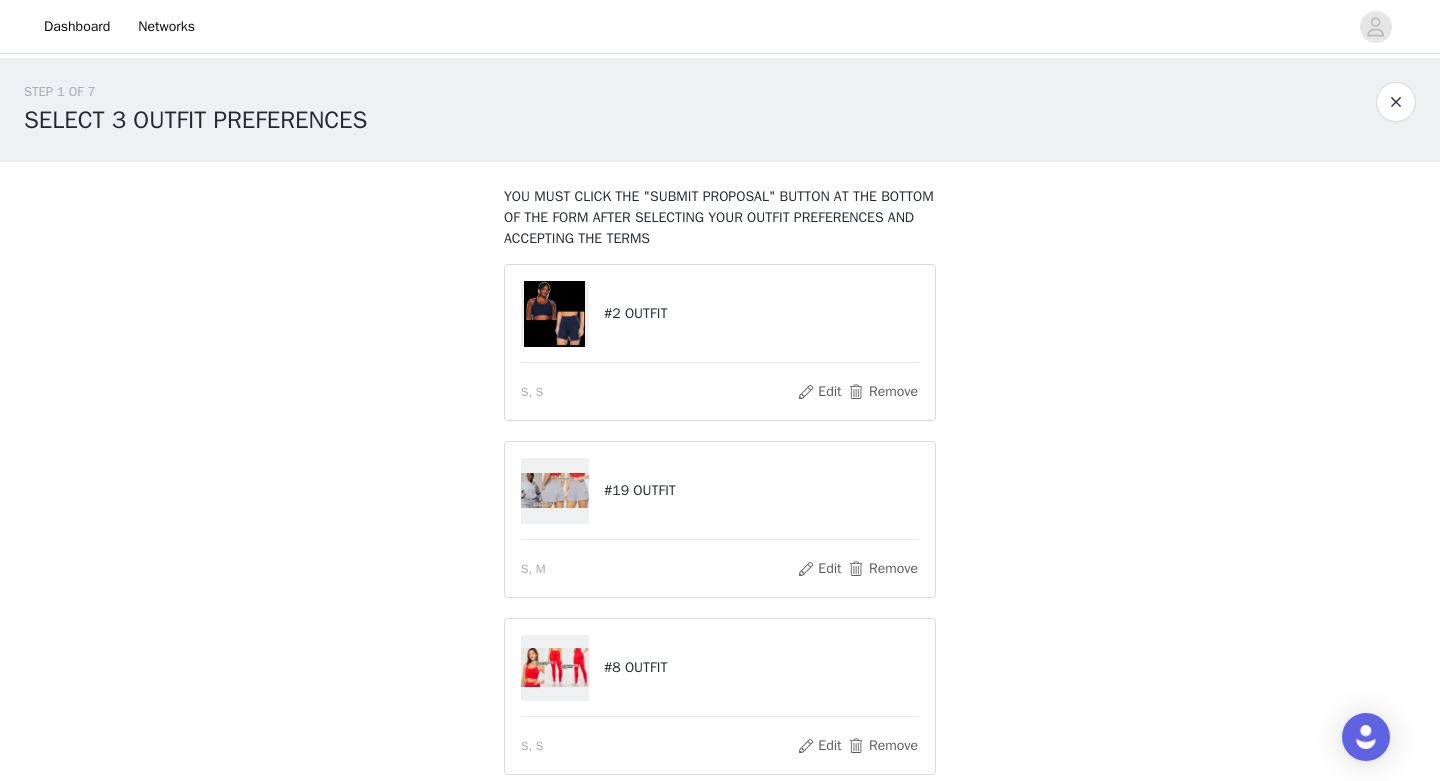 scroll, scrollTop: 181, scrollLeft: 0, axis: vertical 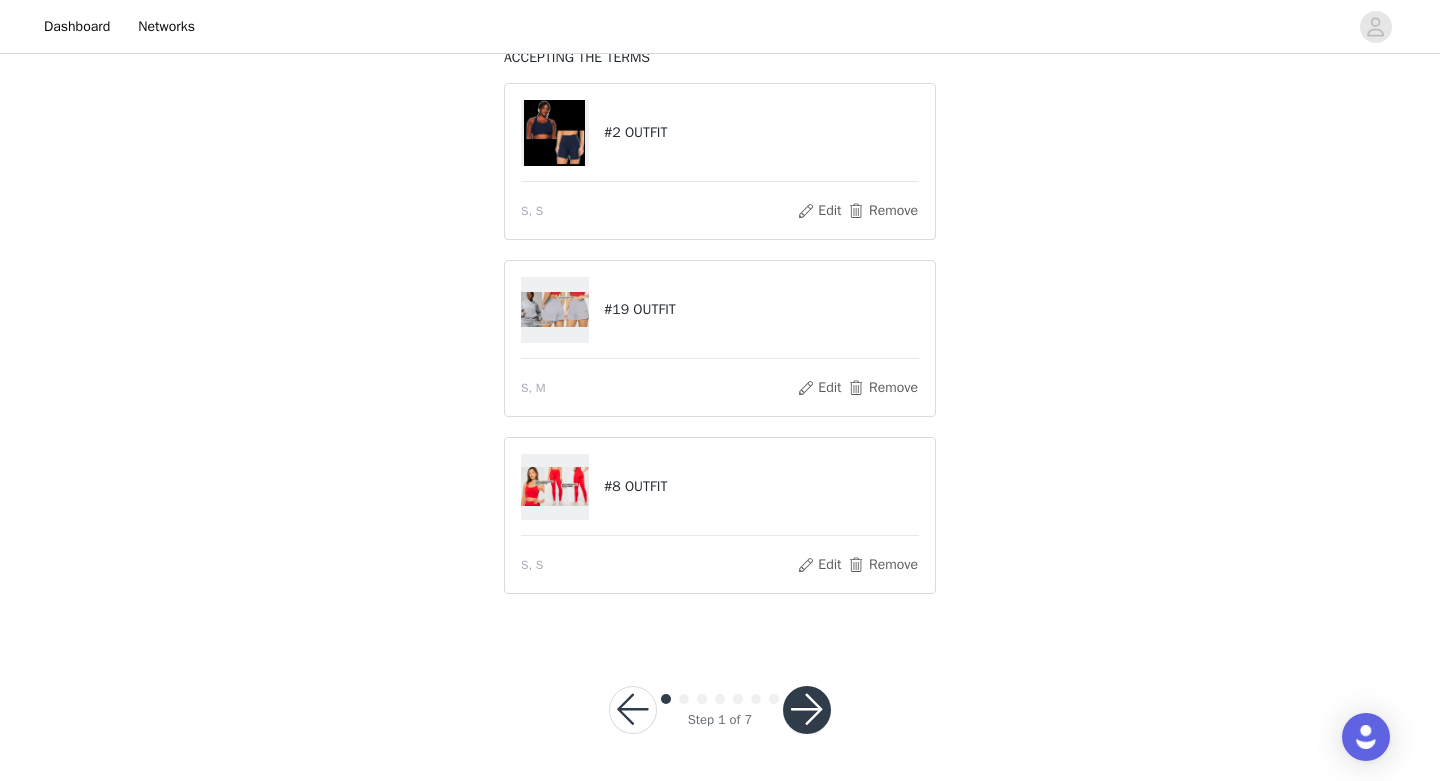 click at bounding box center [807, 710] 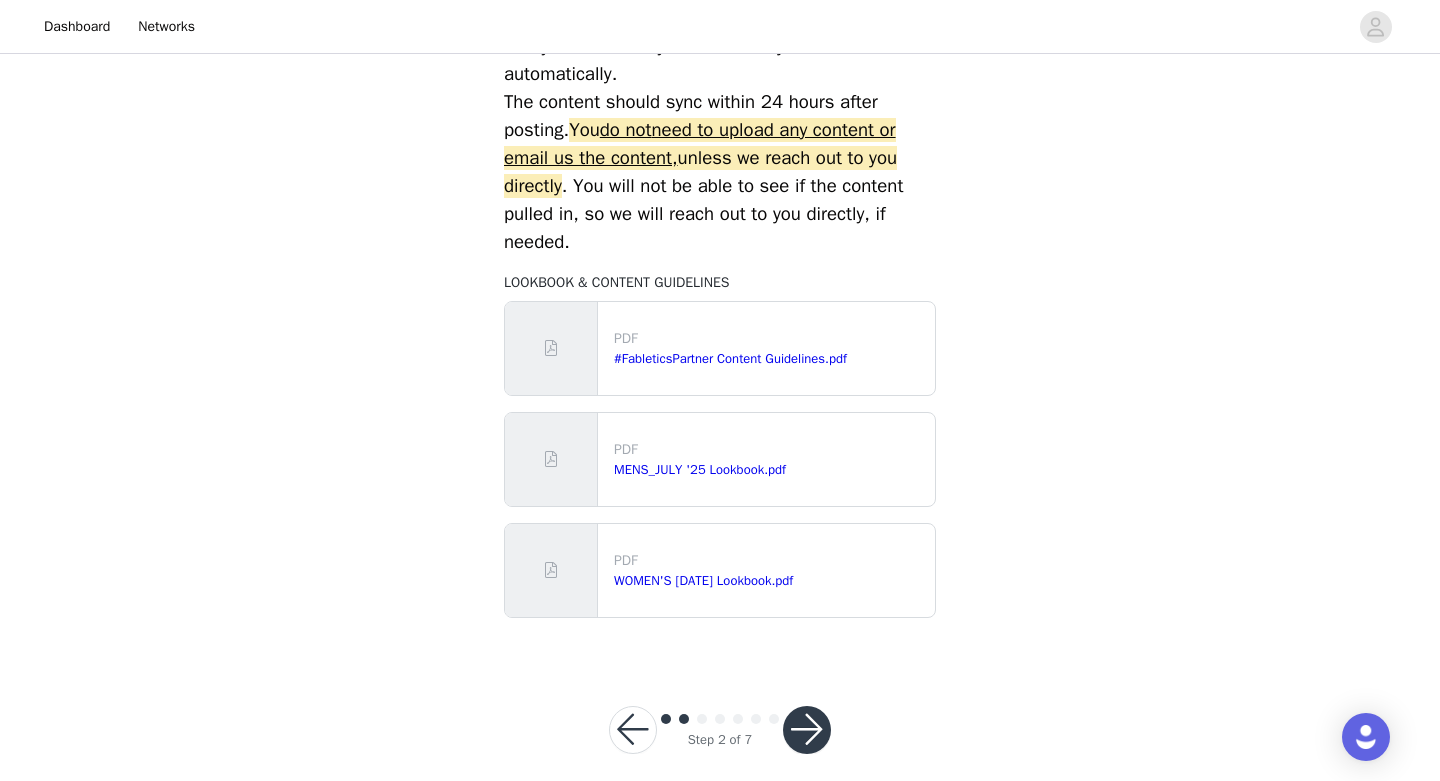 scroll, scrollTop: 920, scrollLeft: 0, axis: vertical 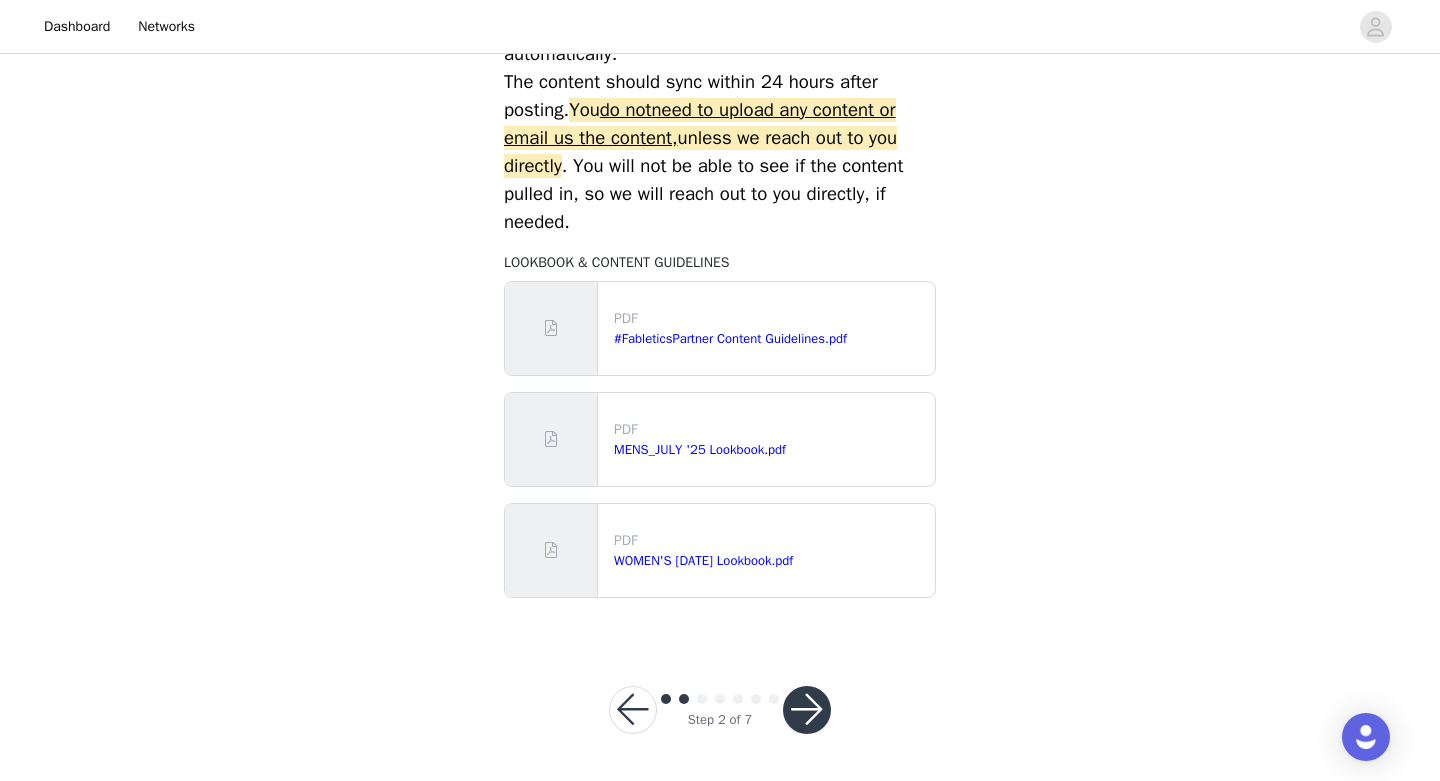 click at bounding box center [807, 710] 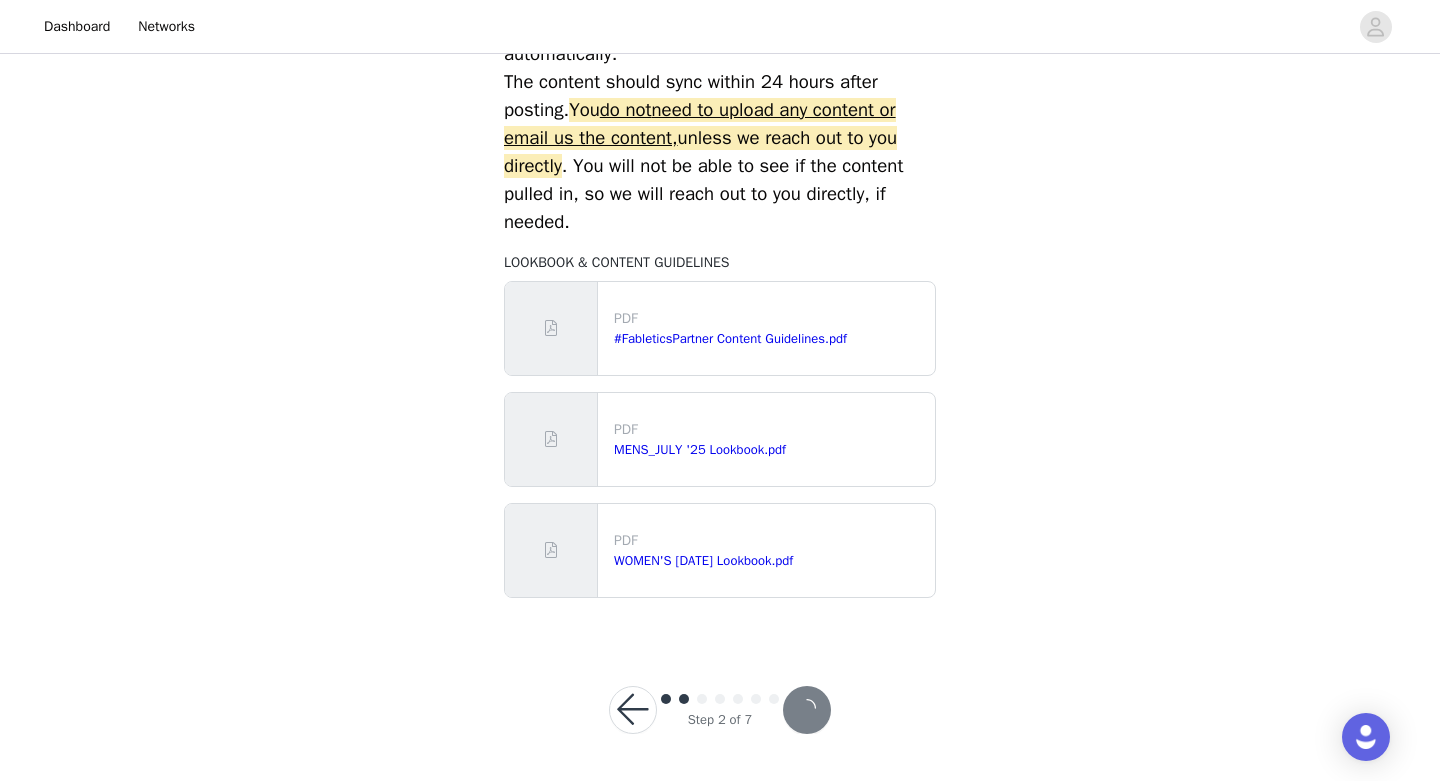 scroll, scrollTop: 0, scrollLeft: 0, axis: both 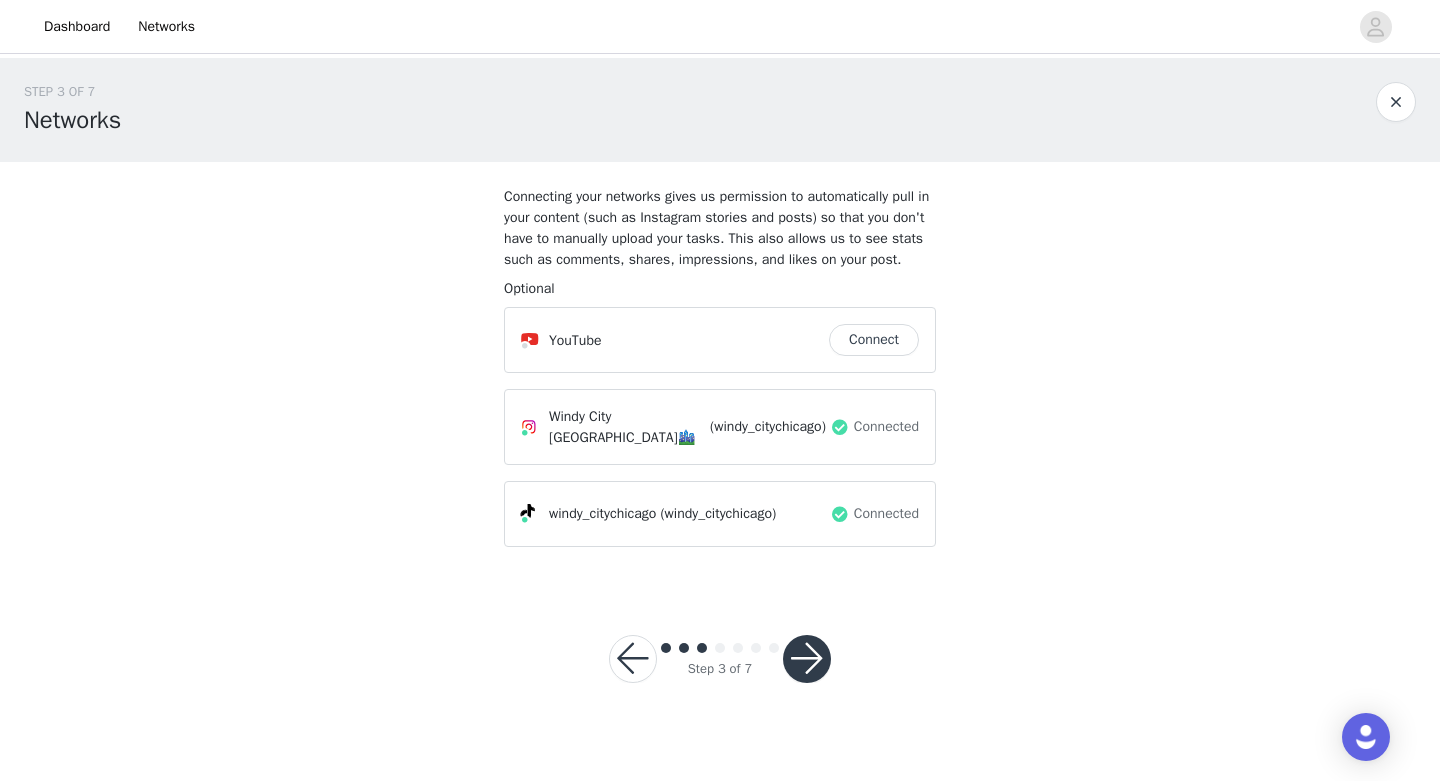 click at bounding box center [807, 659] 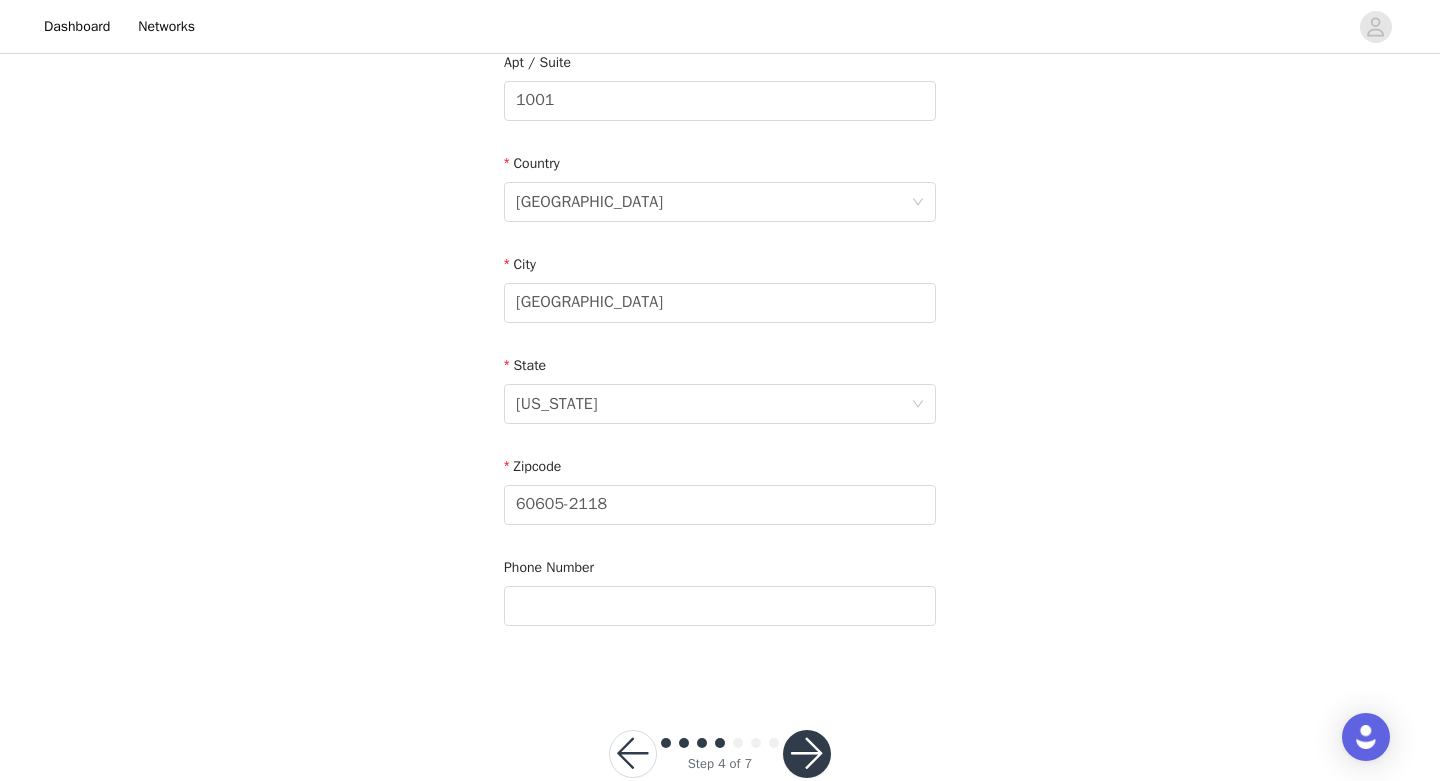 scroll, scrollTop: 549, scrollLeft: 0, axis: vertical 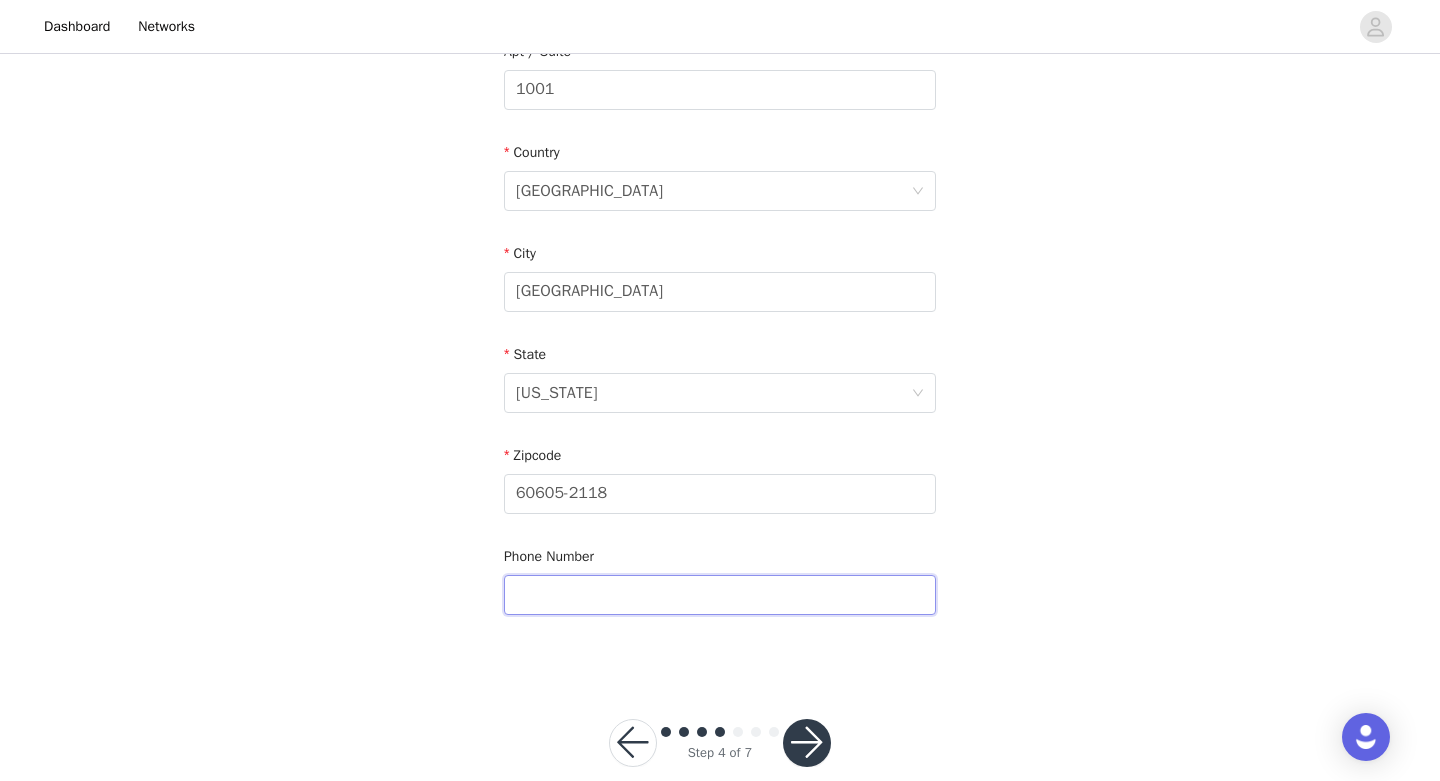 click at bounding box center [720, 595] 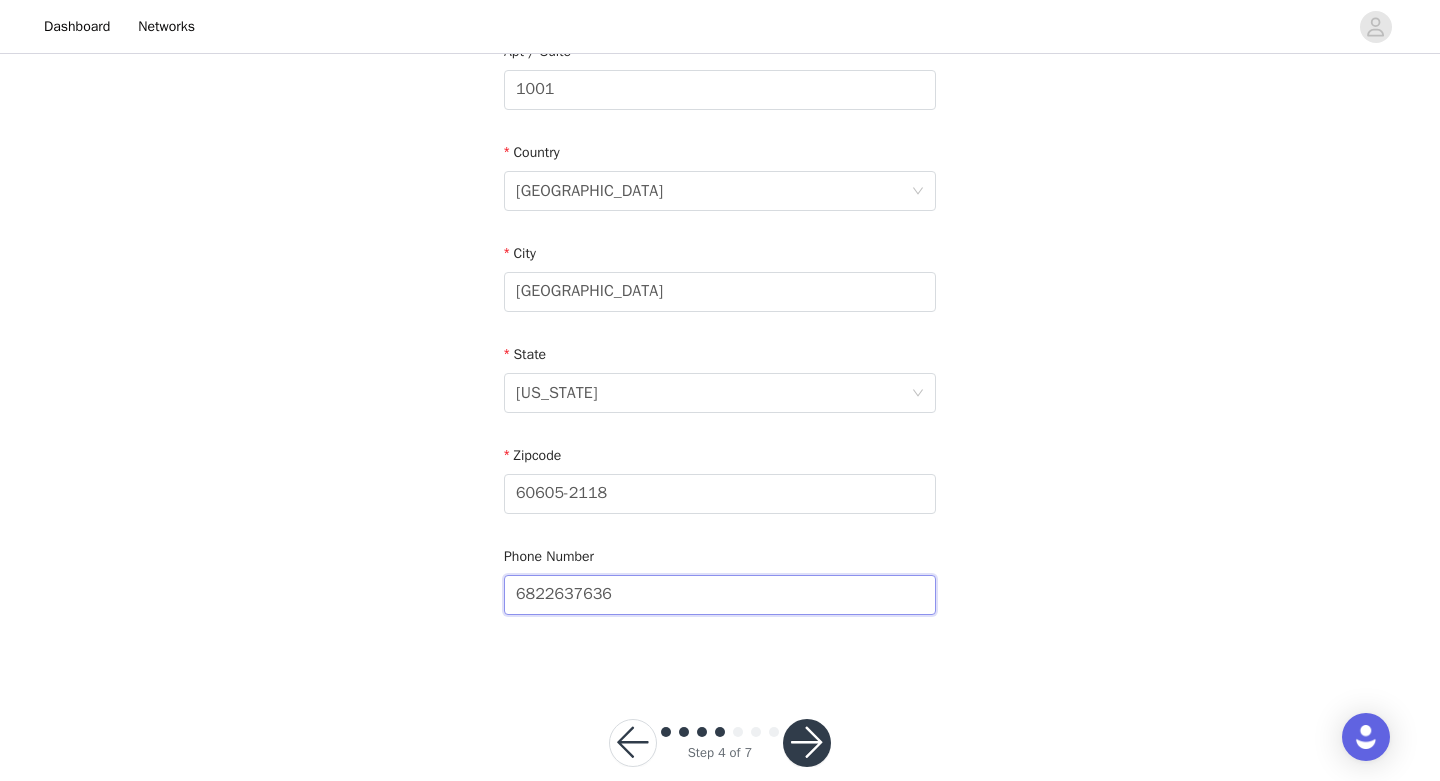 type on "6822637636" 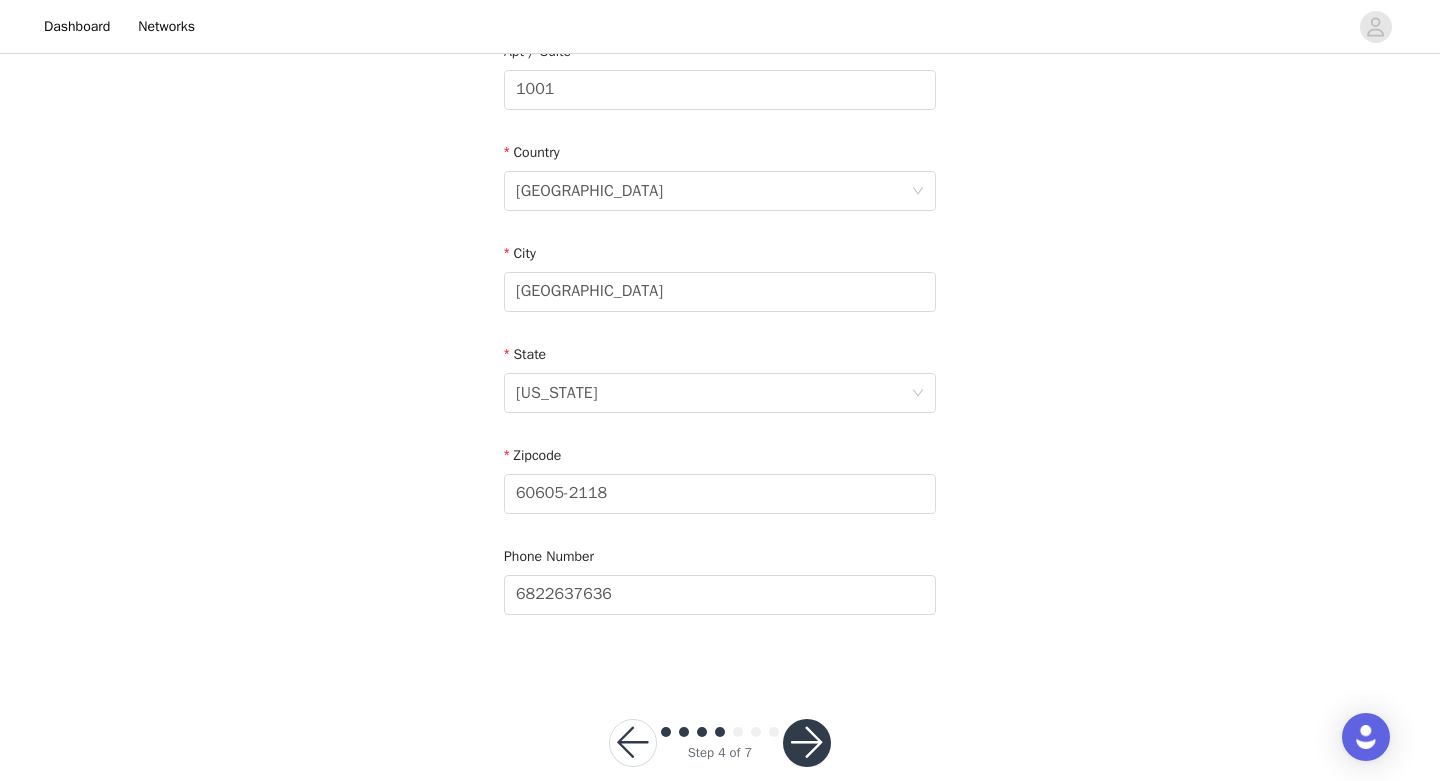 click on "STEP 4 OF 7
Shipping Information
Email windycitychicagoo@gmail.com   First Name Jennet   Last Name Gurdova   Address 1 E 8th St   Apt / Suite 1001   Country
United States
City Chicago   State
Illinois
Zipcode 60605-2118   Phone Number 6822637636" at bounding box center (720, 90) 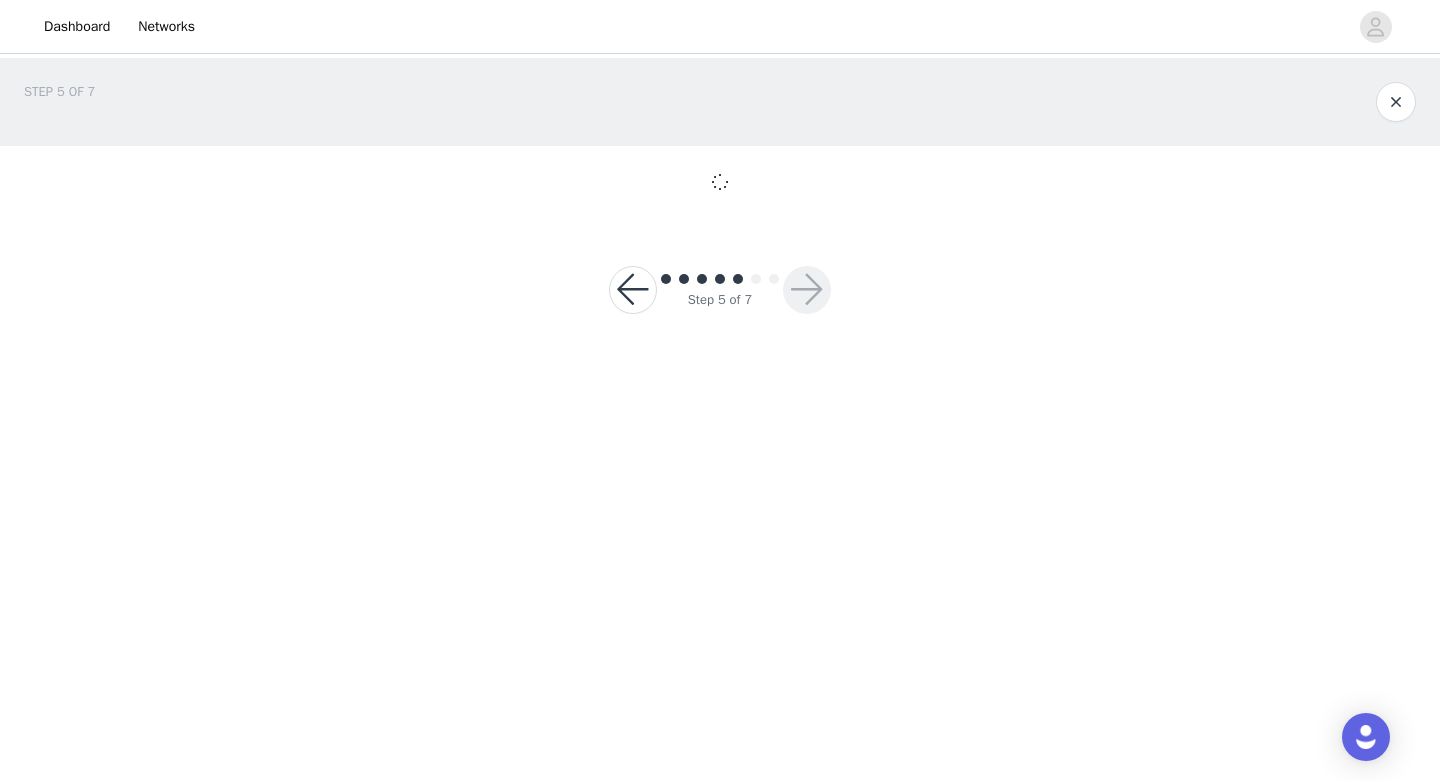 scroll, scrollTop: 0, scrollLeft: 0, axis: both 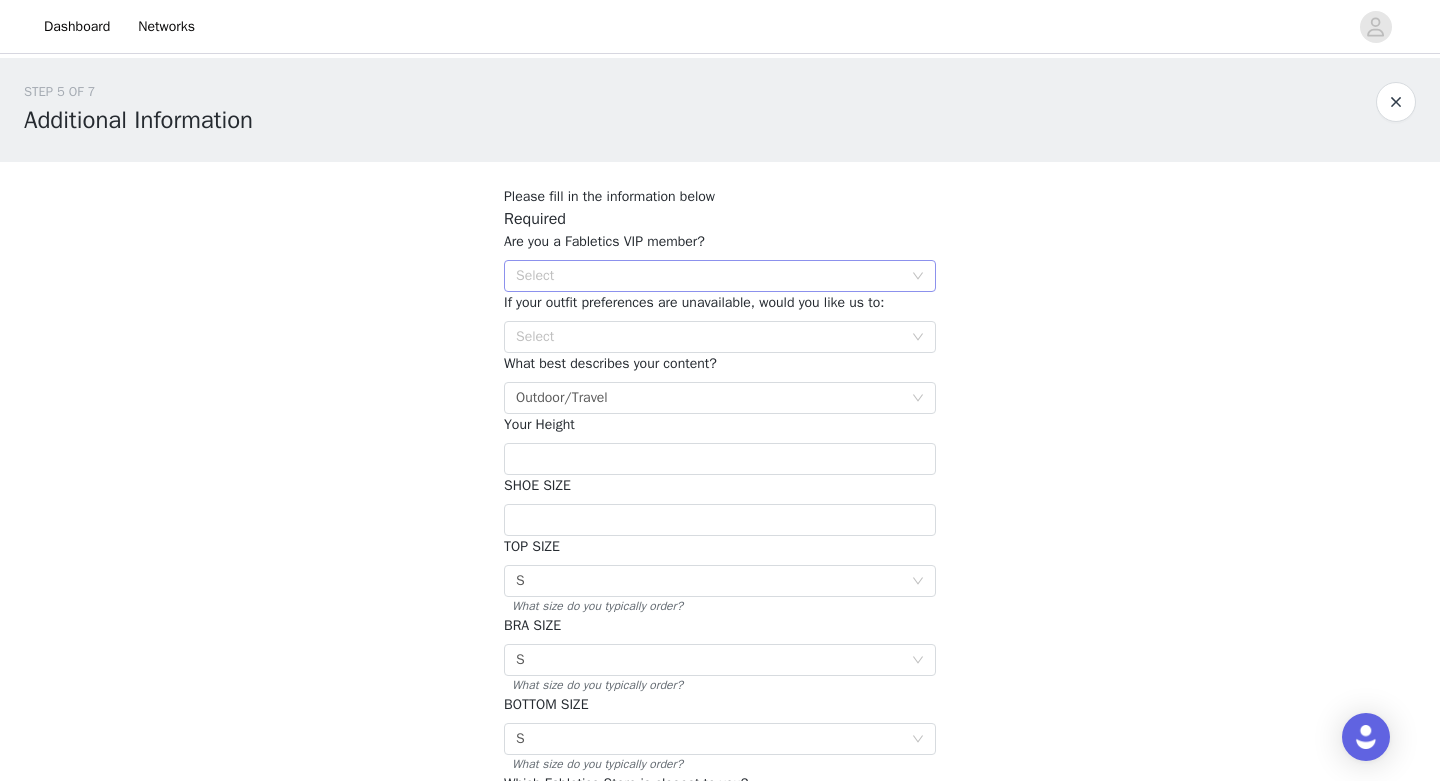 click on "Select" at bounding box center [713, 276] 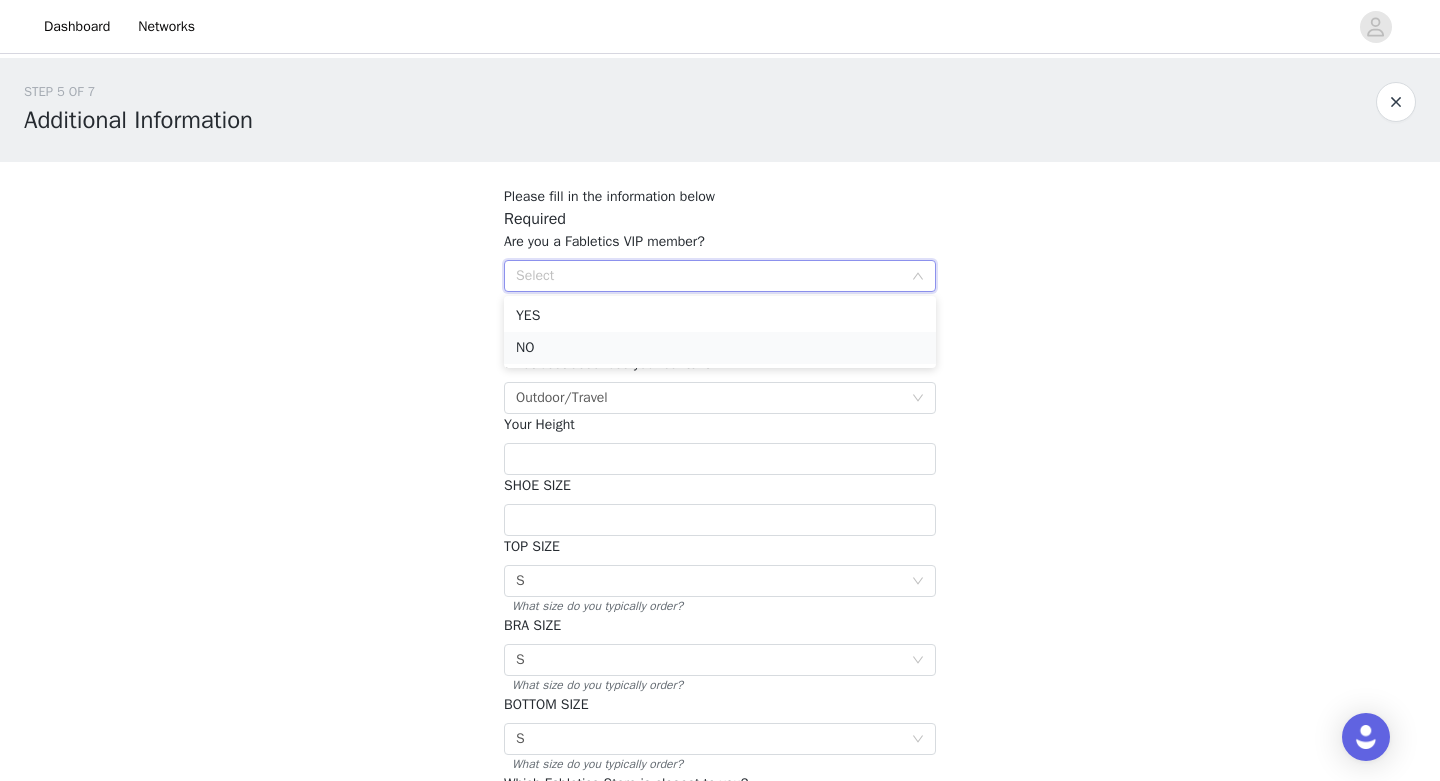 click on "NO" at bounding box center [720, 348] 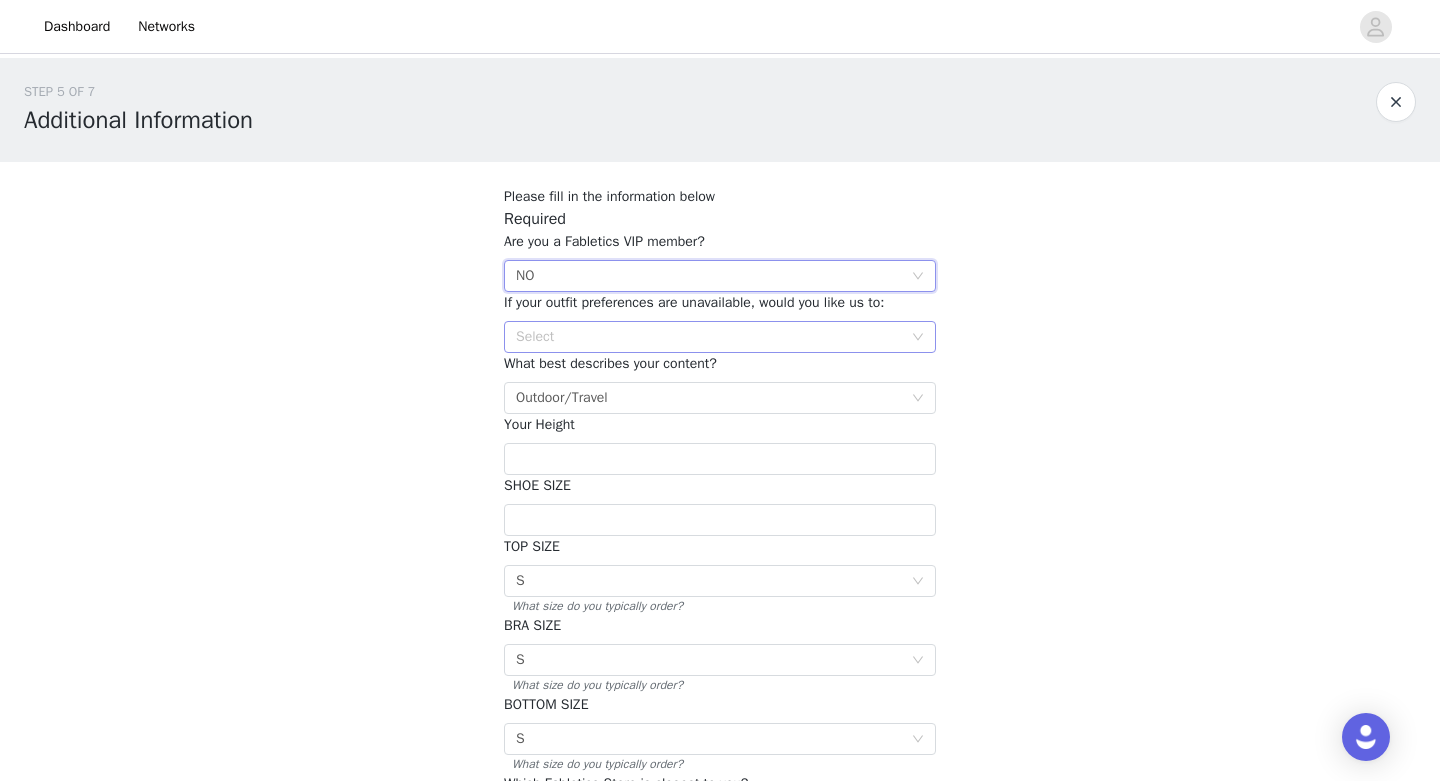 click on "Select" at bounding box center [709, 337] 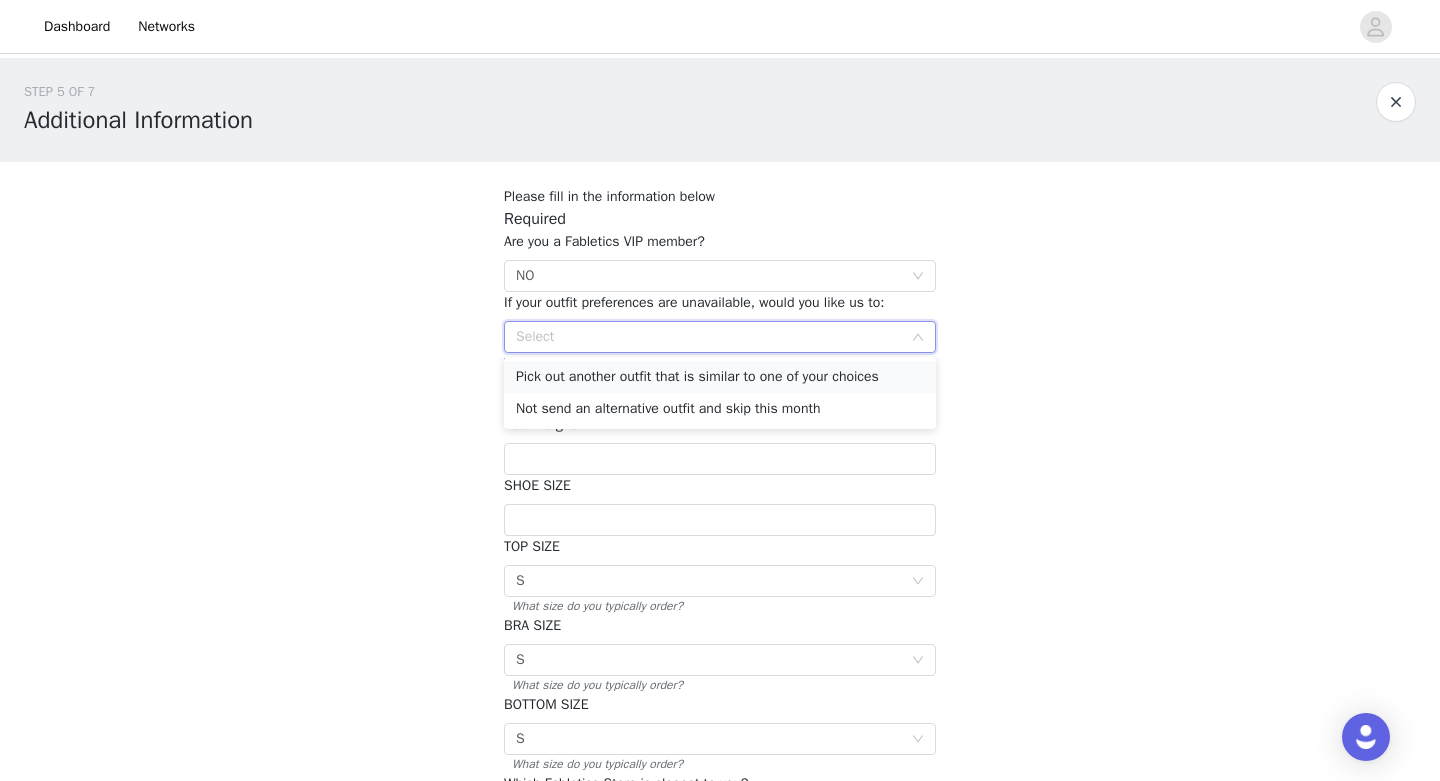 click on "Pick out another outfit that is similar to one of your choices" at bounding box center (720, 377) 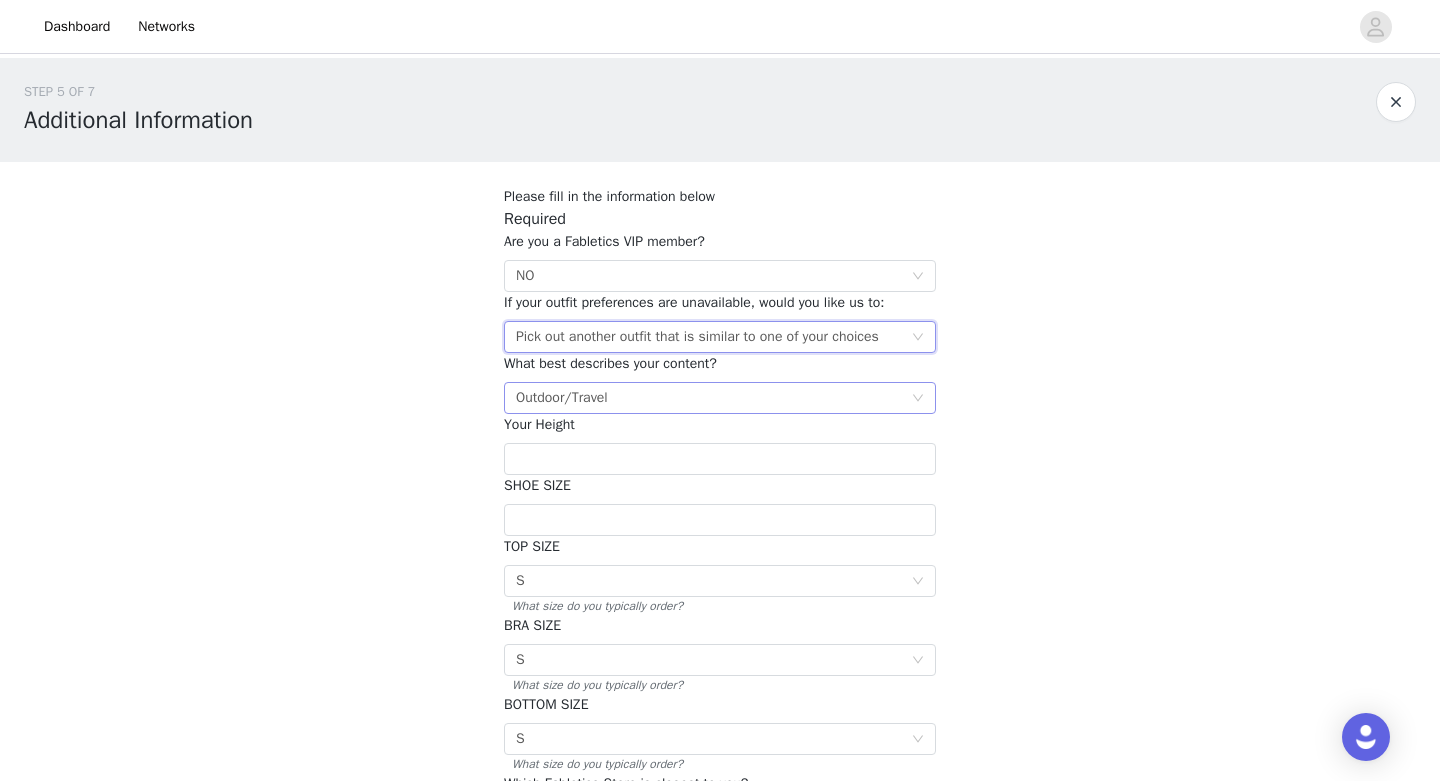 click on "Outdoor/Travel" at bounding box center (562, 398) 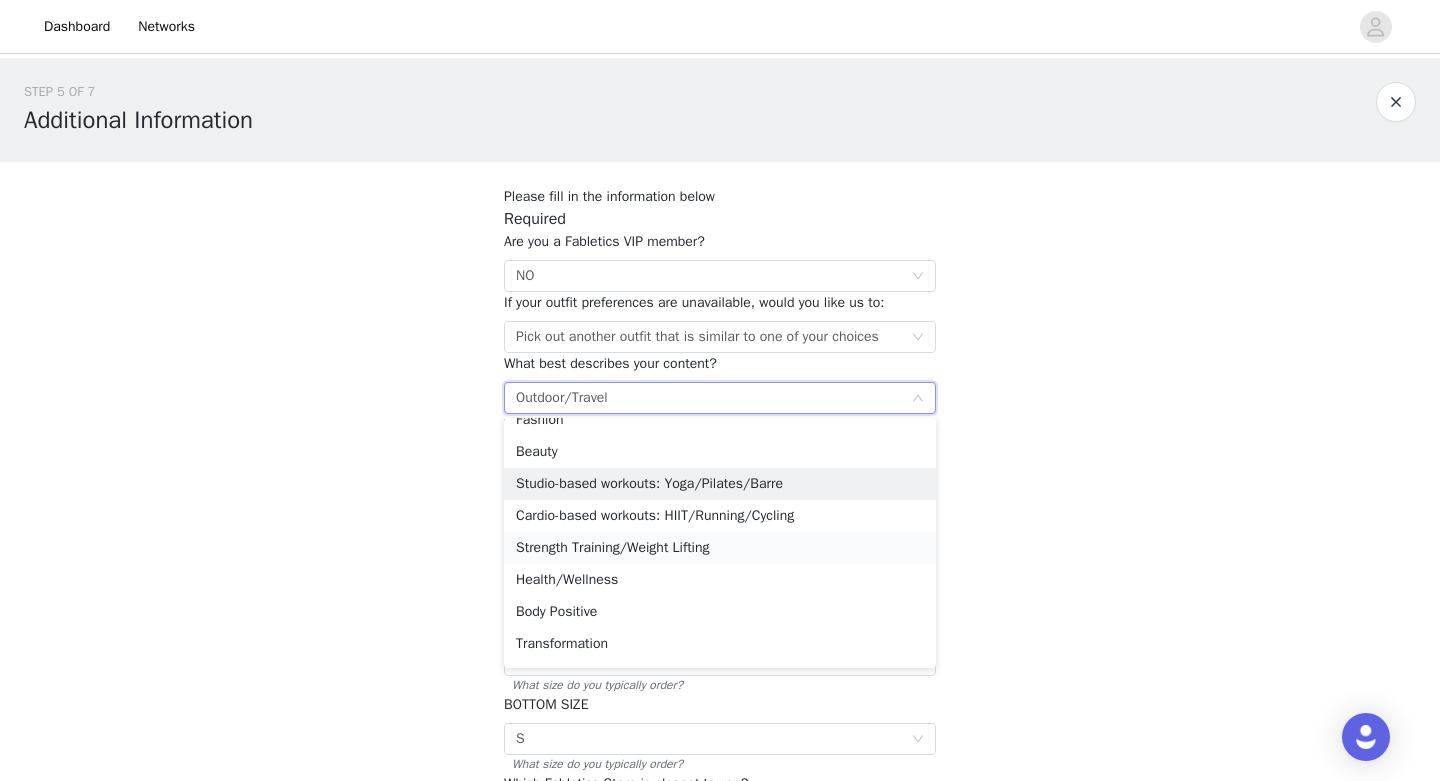 scroll, scrollTop: 110, scrollLeft: 0, axis: vertical 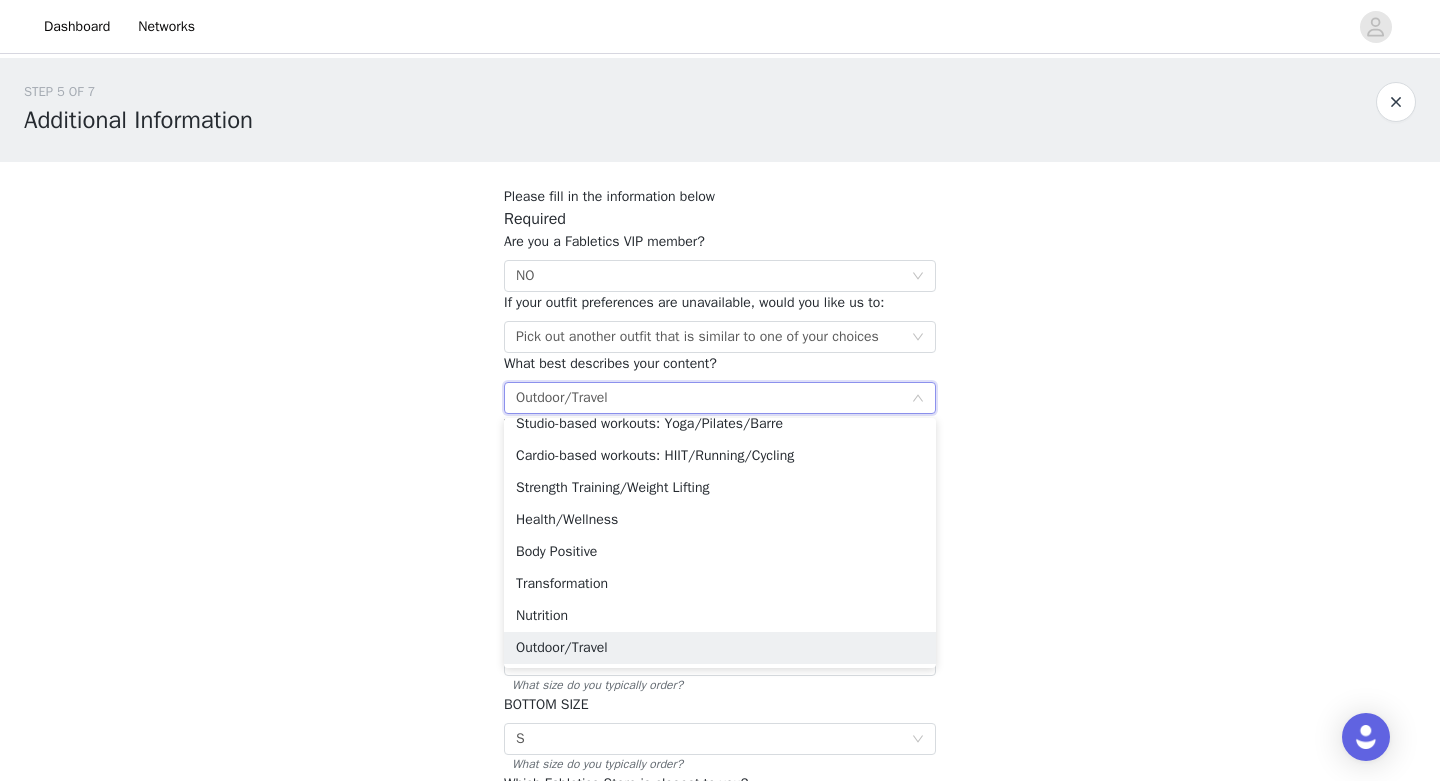 click on "STEP 5 OF 7
Additional Information
Please fill in the information below   Required   Are you a Fabletics VIP member?     Select NO   If your outfit preferences are unavailable, would you like us to:     Select Pick out another outfit that is similar to one of your choices   What best describes your content?     Select Outdoor/Travel   Your Height       SHOE SIZE       TOP SIZE     Select S   What size do you typically order? BRA SIZE     Select S   What size do you typically order? BOTTOM SIZE     Select S   What size do you typically order? Which Fabletics Store is closest to you?     Select   We'd love to keep you up-to date on in-store events! If you have several stores nearby, please choose the one you visit most often." at bounding box center (720, 495) 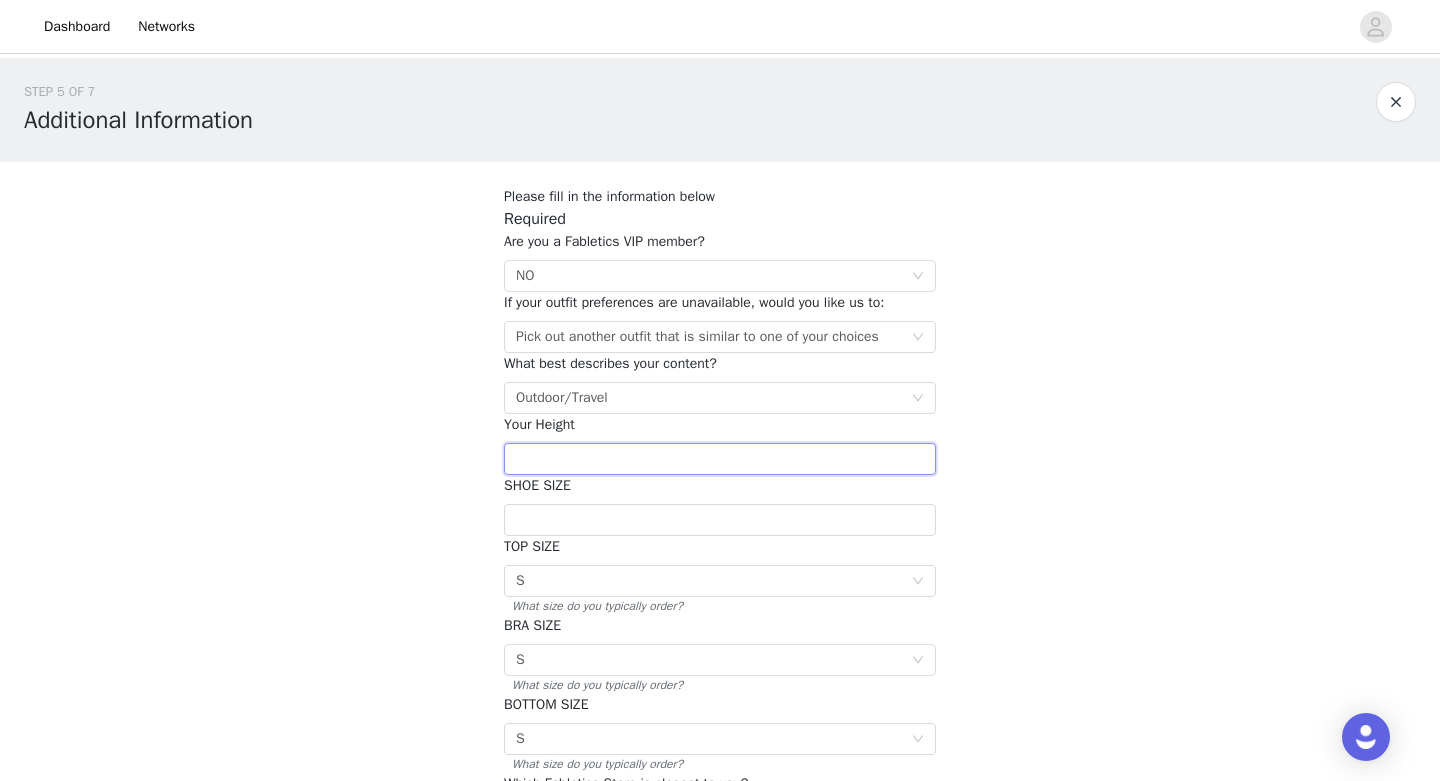 click at bounding box center [720, 459] 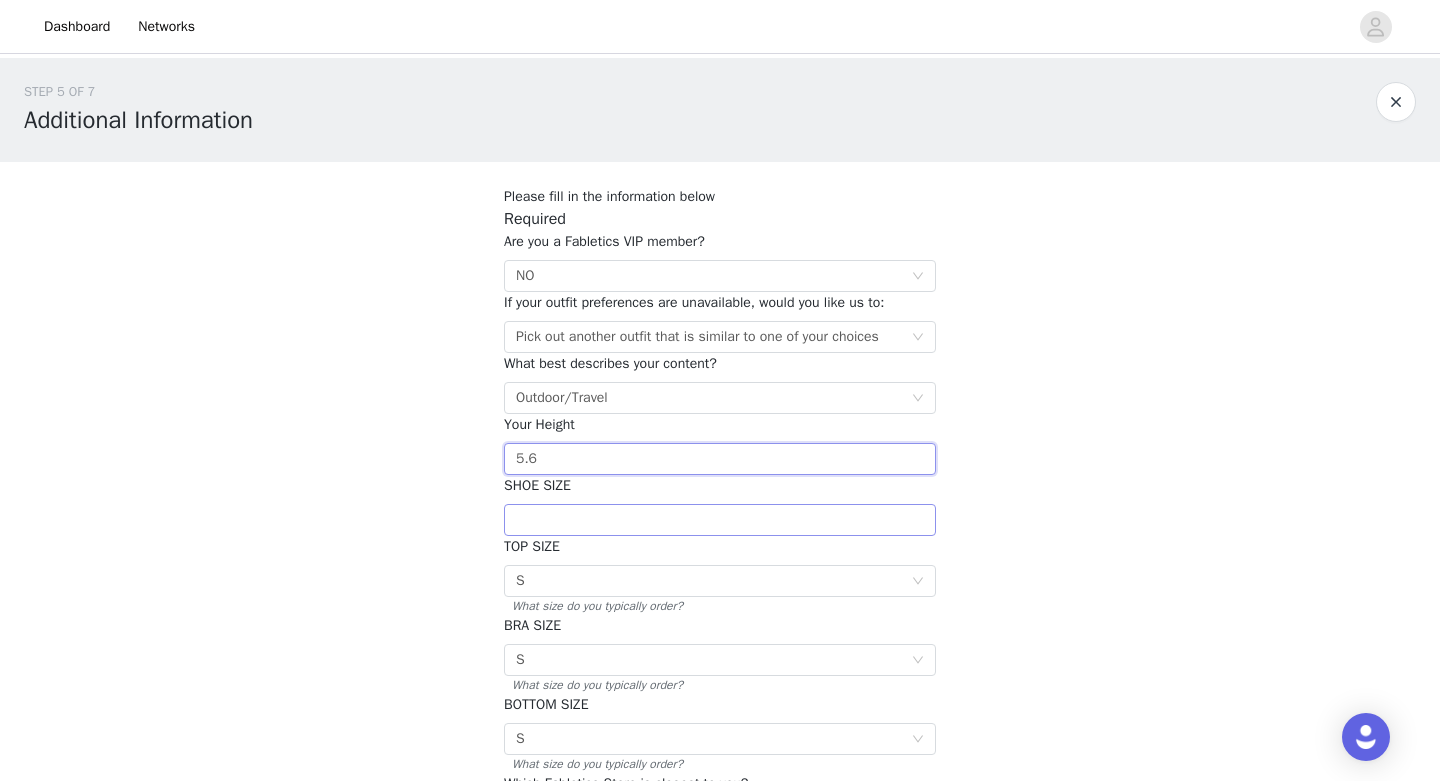 type on "5.6" 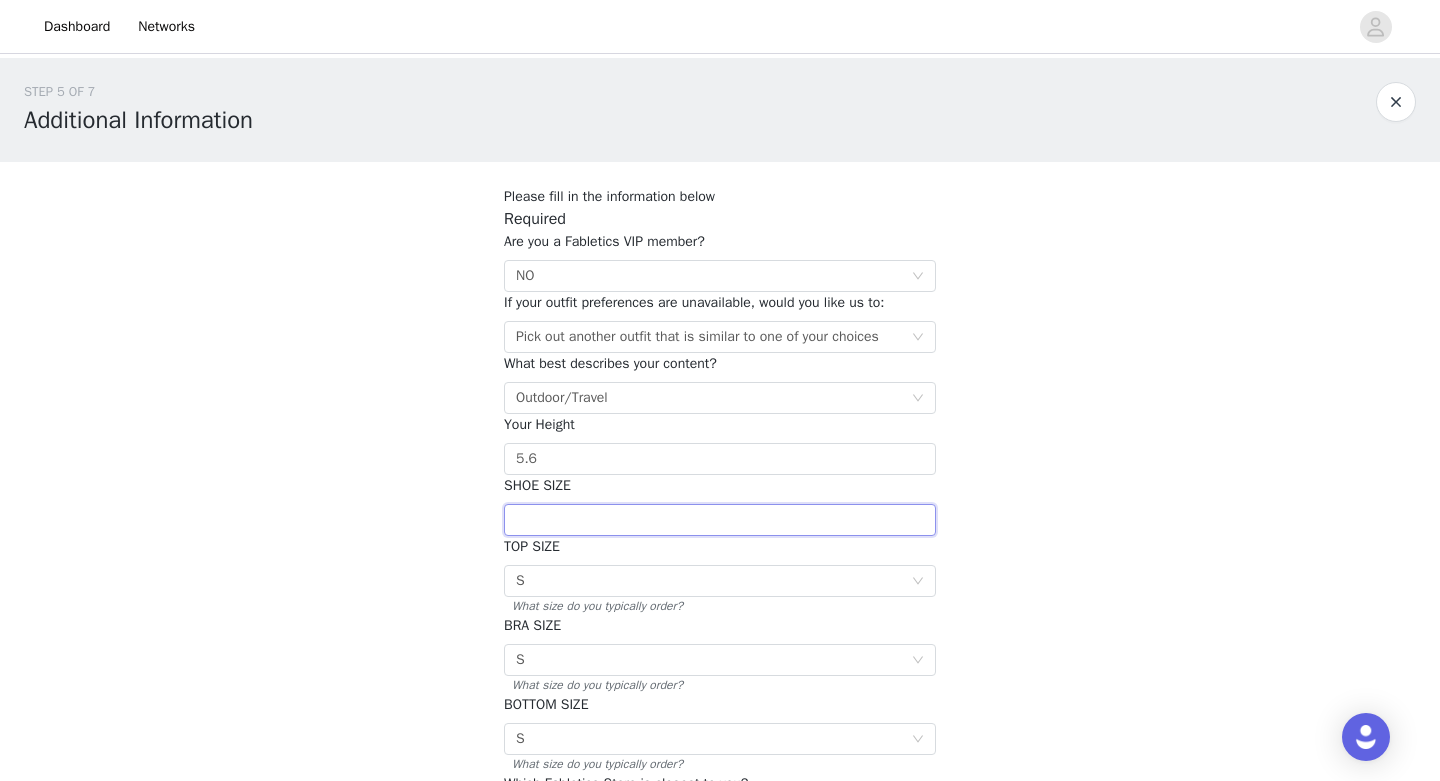 click at bounding box center [720, 520] 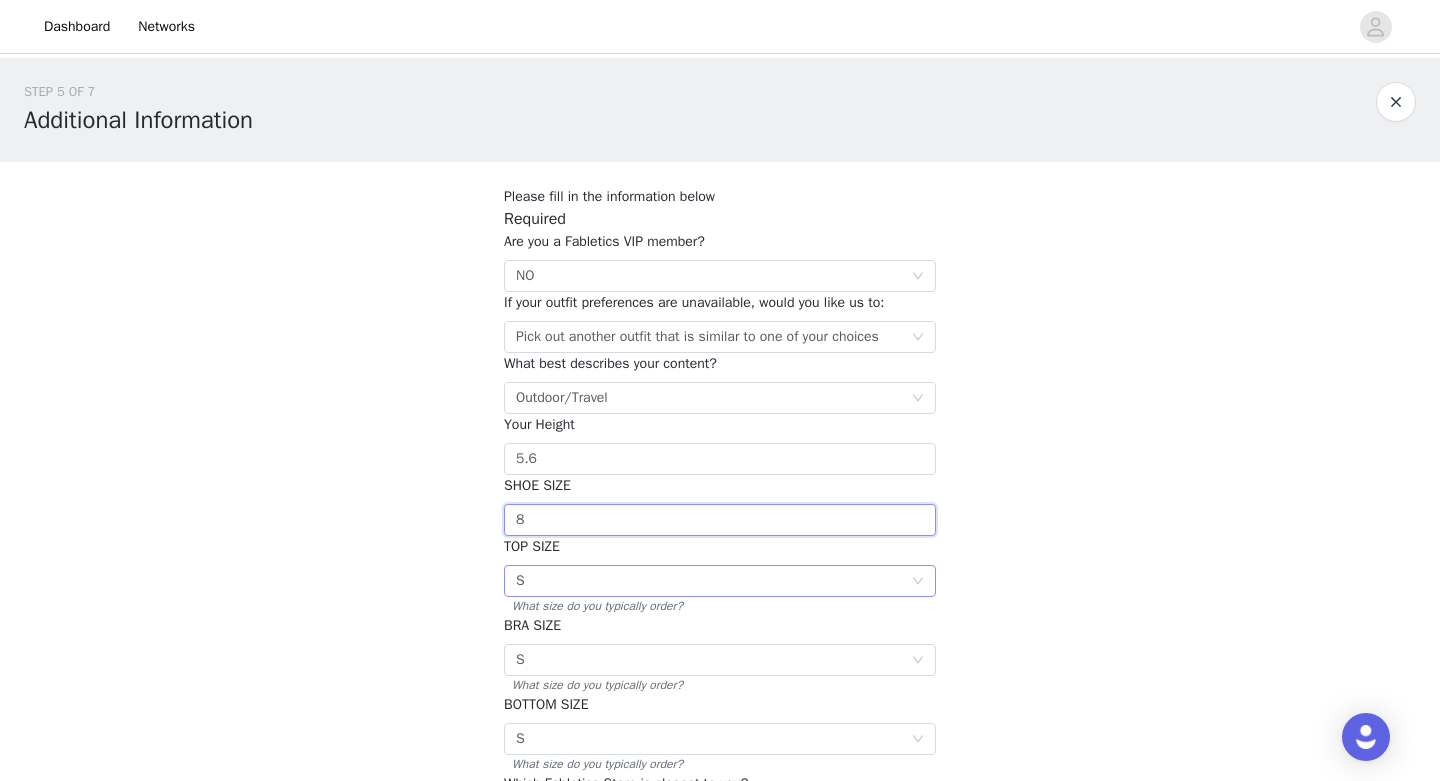 type on "8" 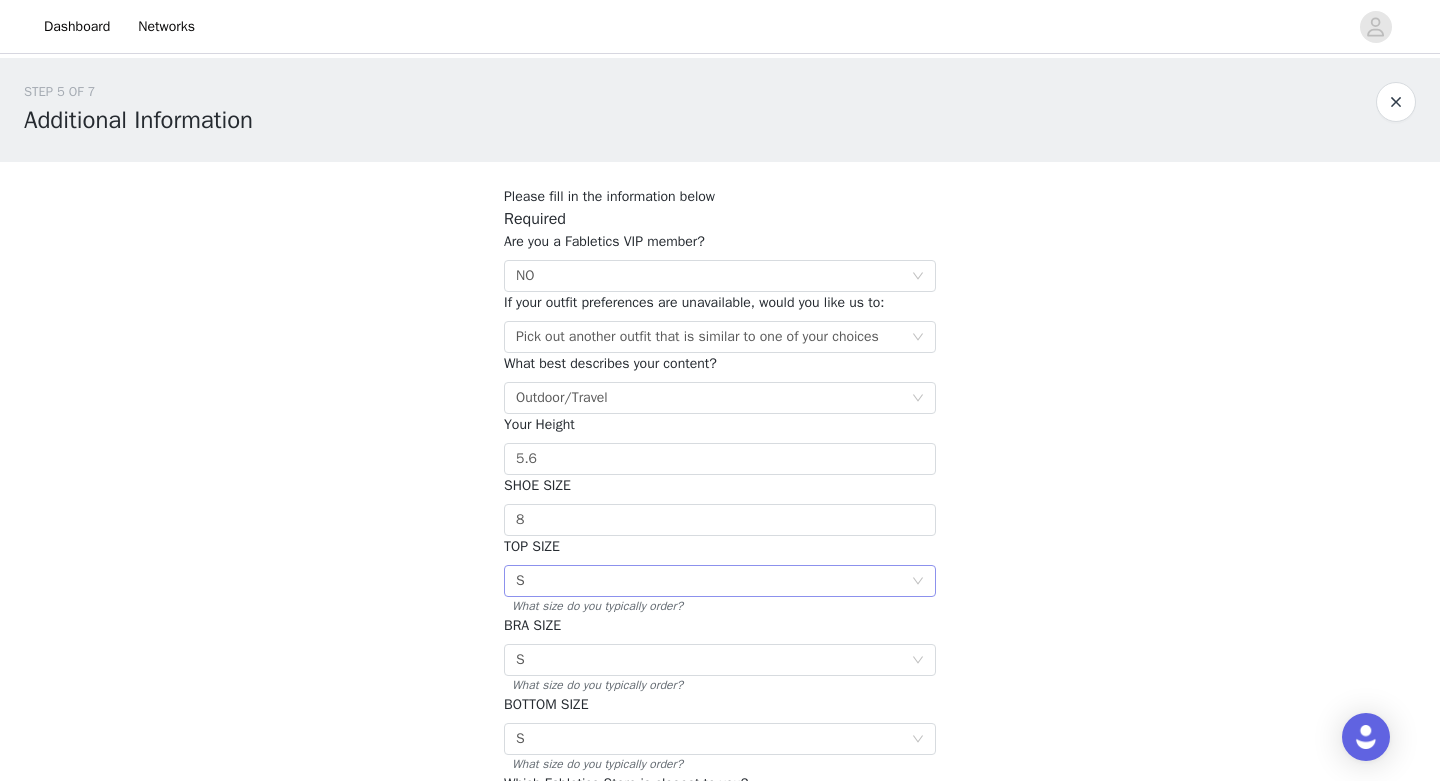 click on "Select S" at bounding box center (713, 581) 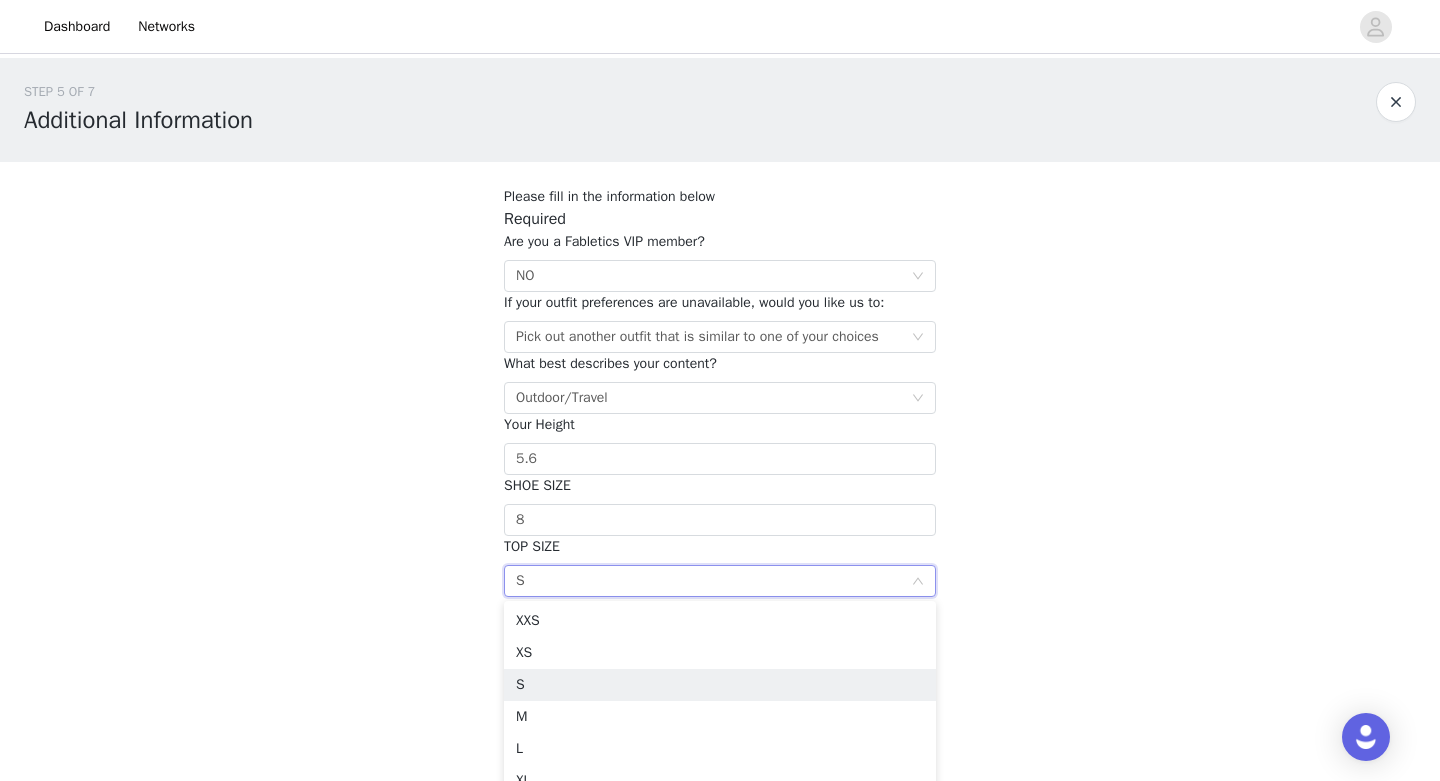 click on "Select S" at bounding box center (713, 581) 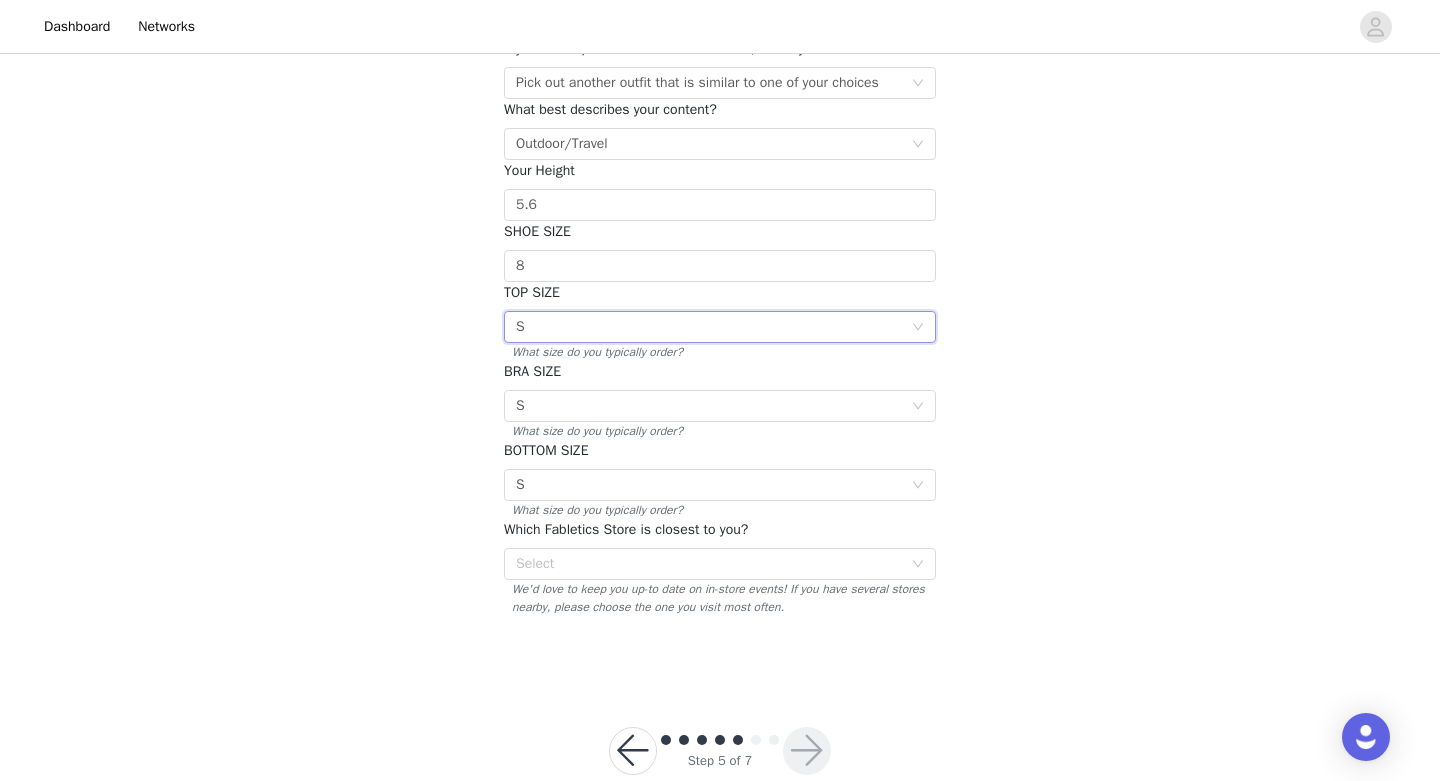 scroll, scrollTop: 260, scrollLeft: 0, axis: vertical 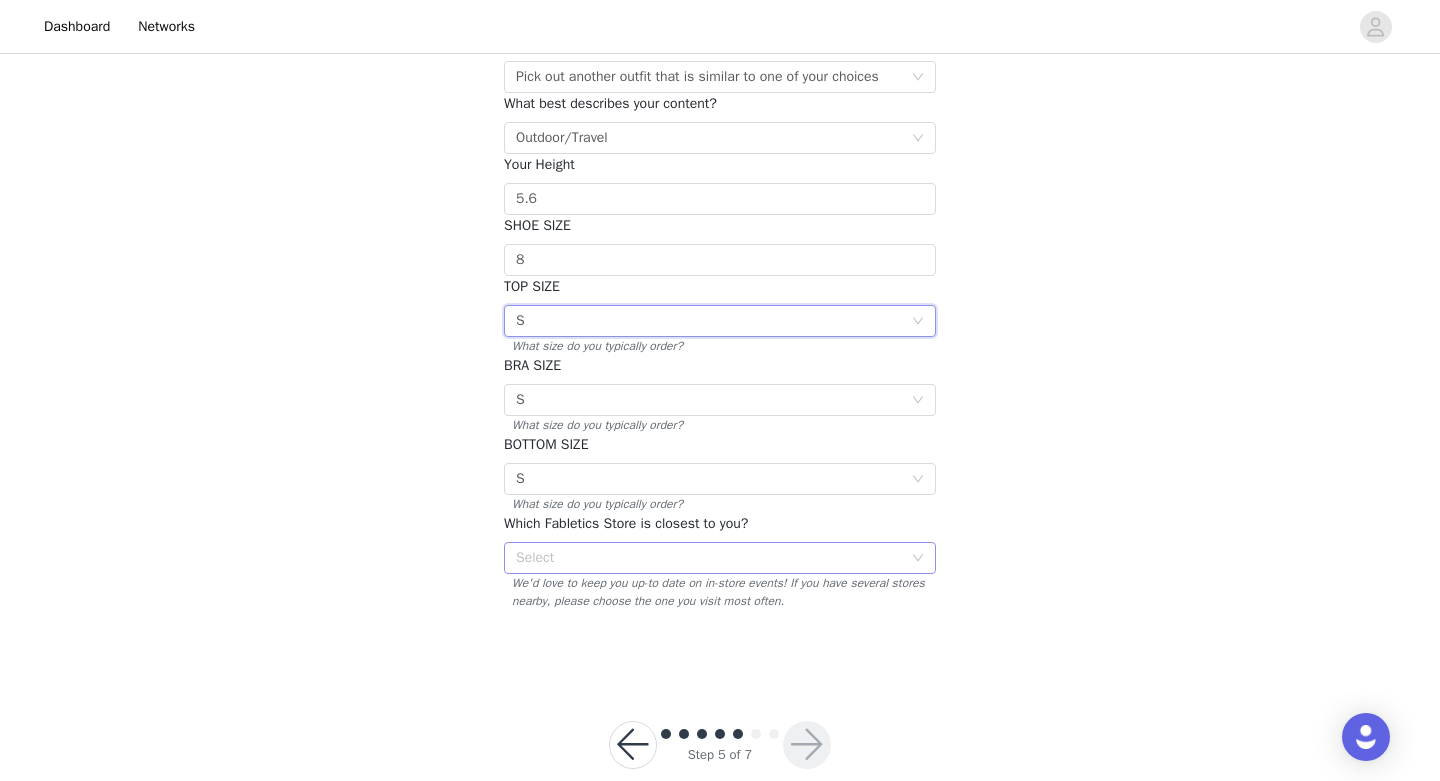 click on "Select" at bounding box center [709, 558] 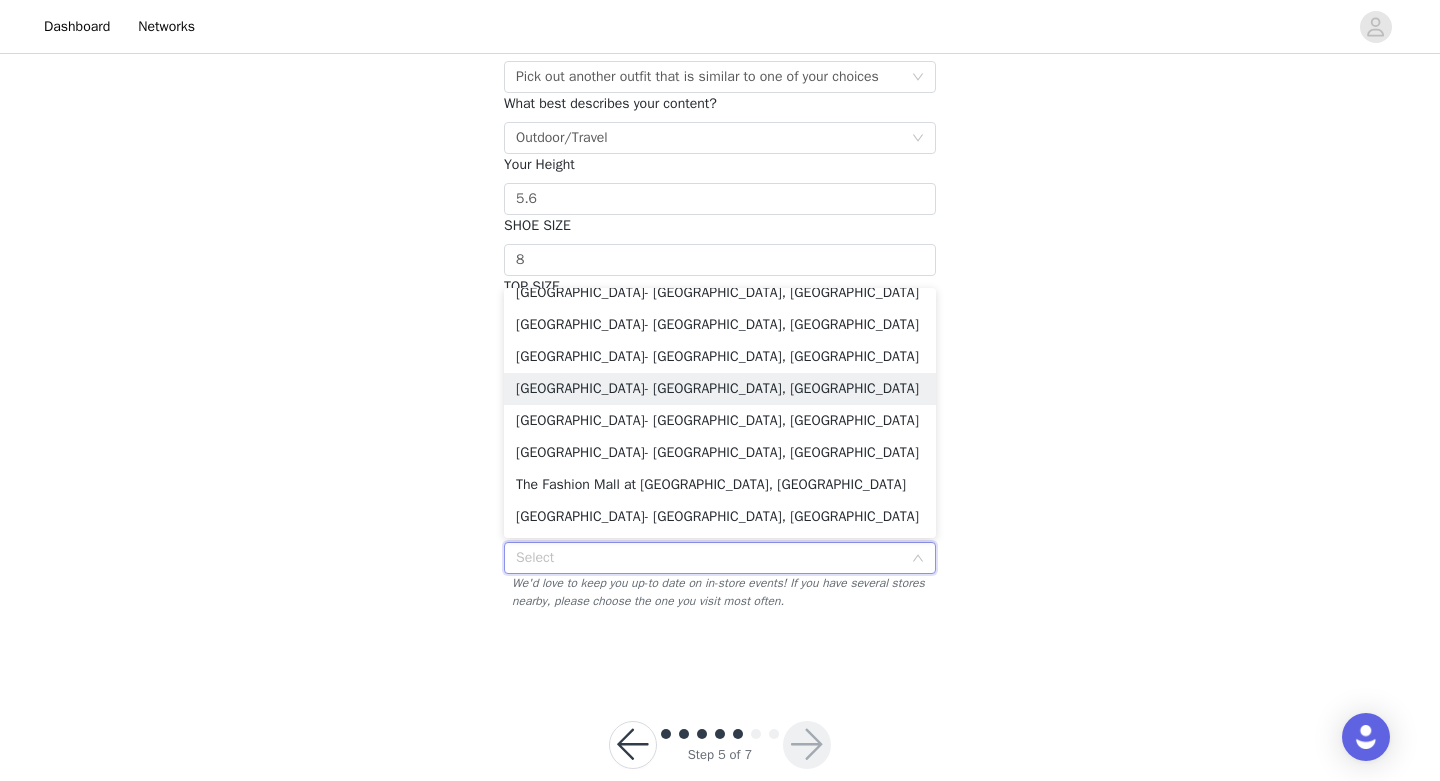 scroll, scrollTop: 1429, scrollLeft: 0, axis: vertical 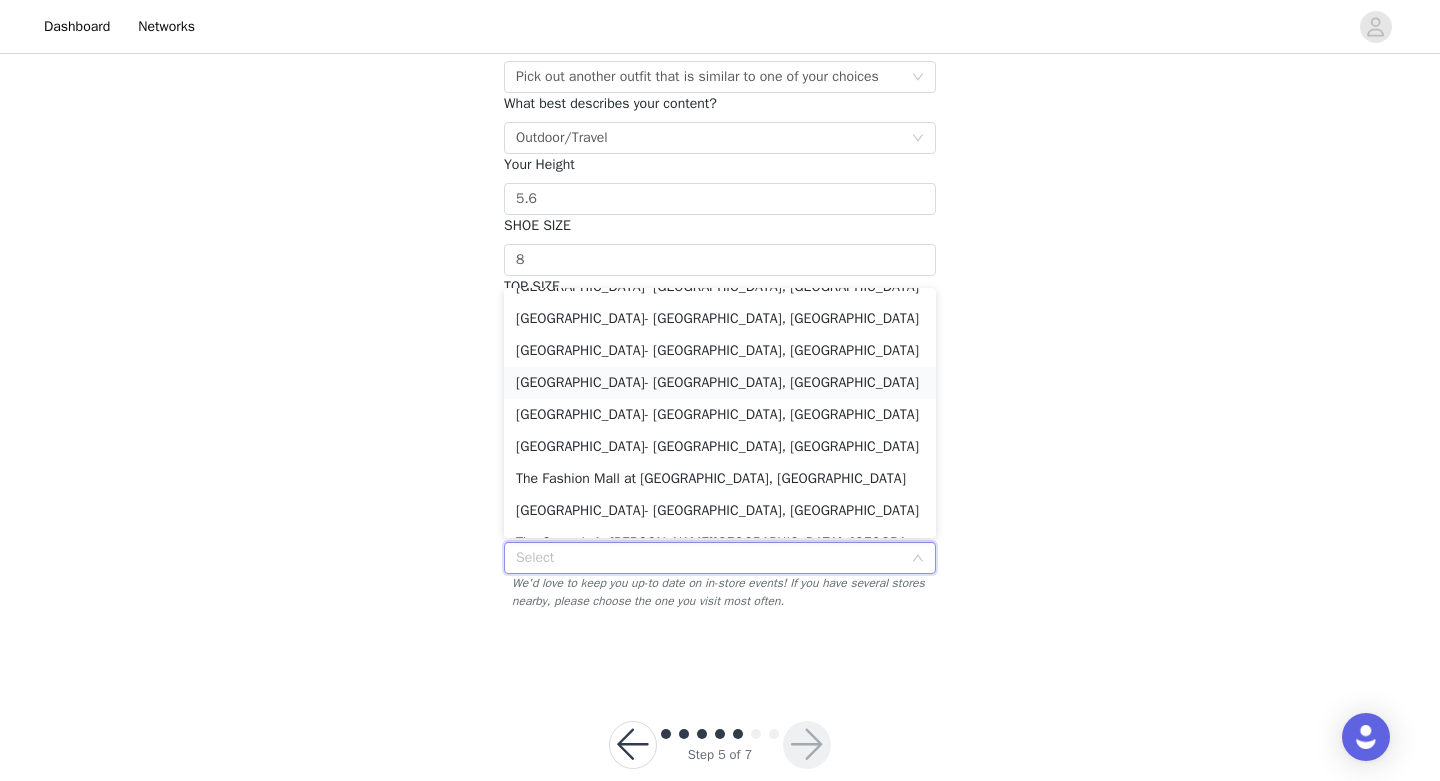 click on "Oakbrook Center- Oak Brook, IL" at bounding box center (720, 383) 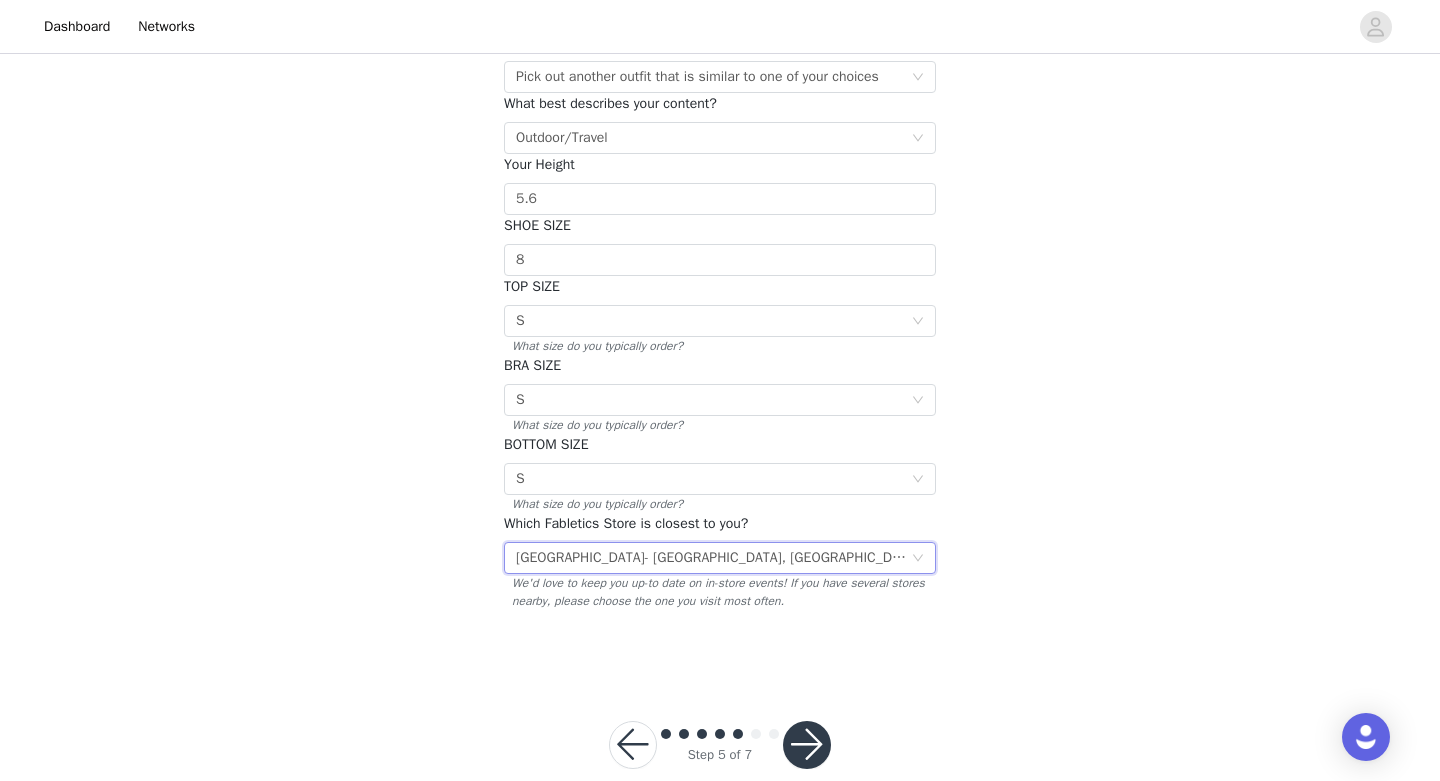 scroll, scrollTop: 295, scrollLeft: 0, axis: vertical 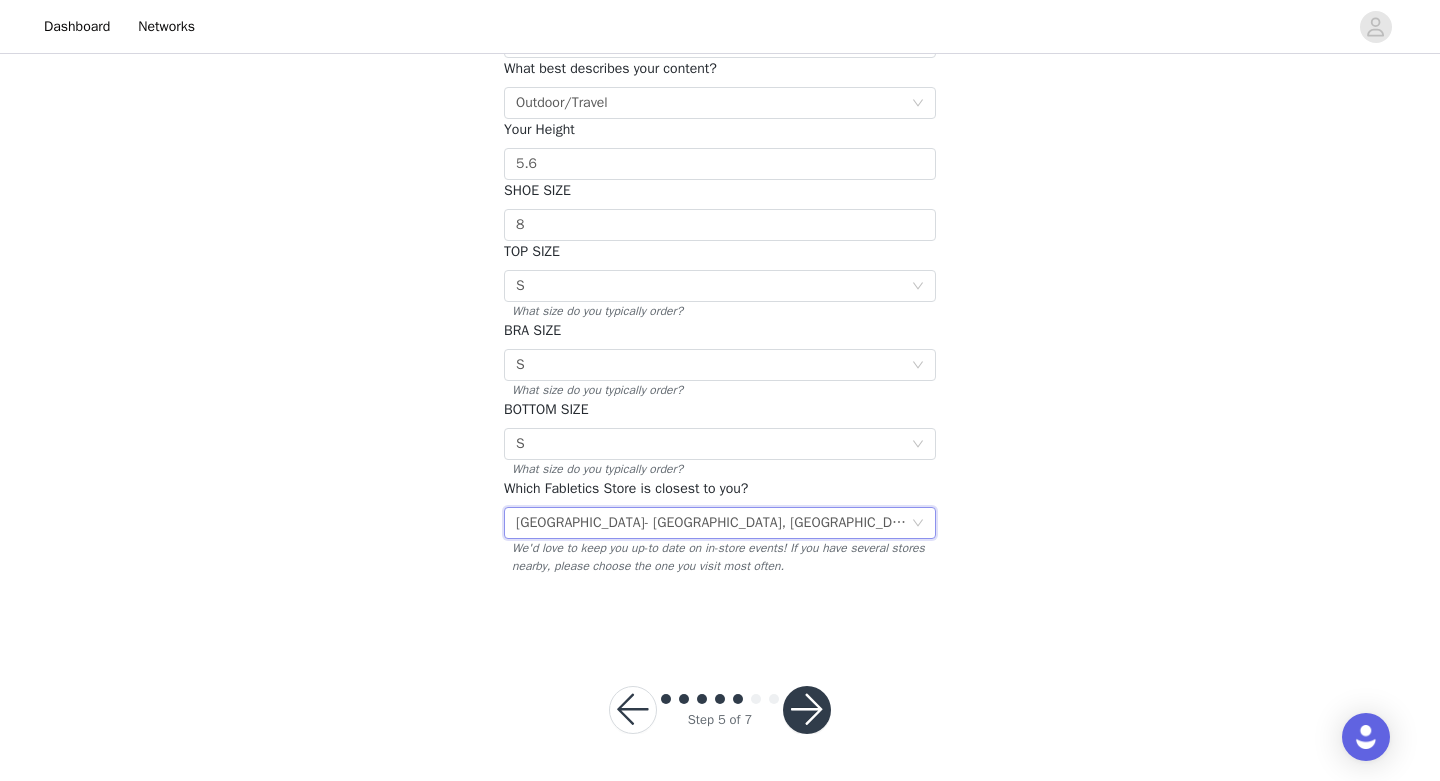 click at bounding box center (807, 710) 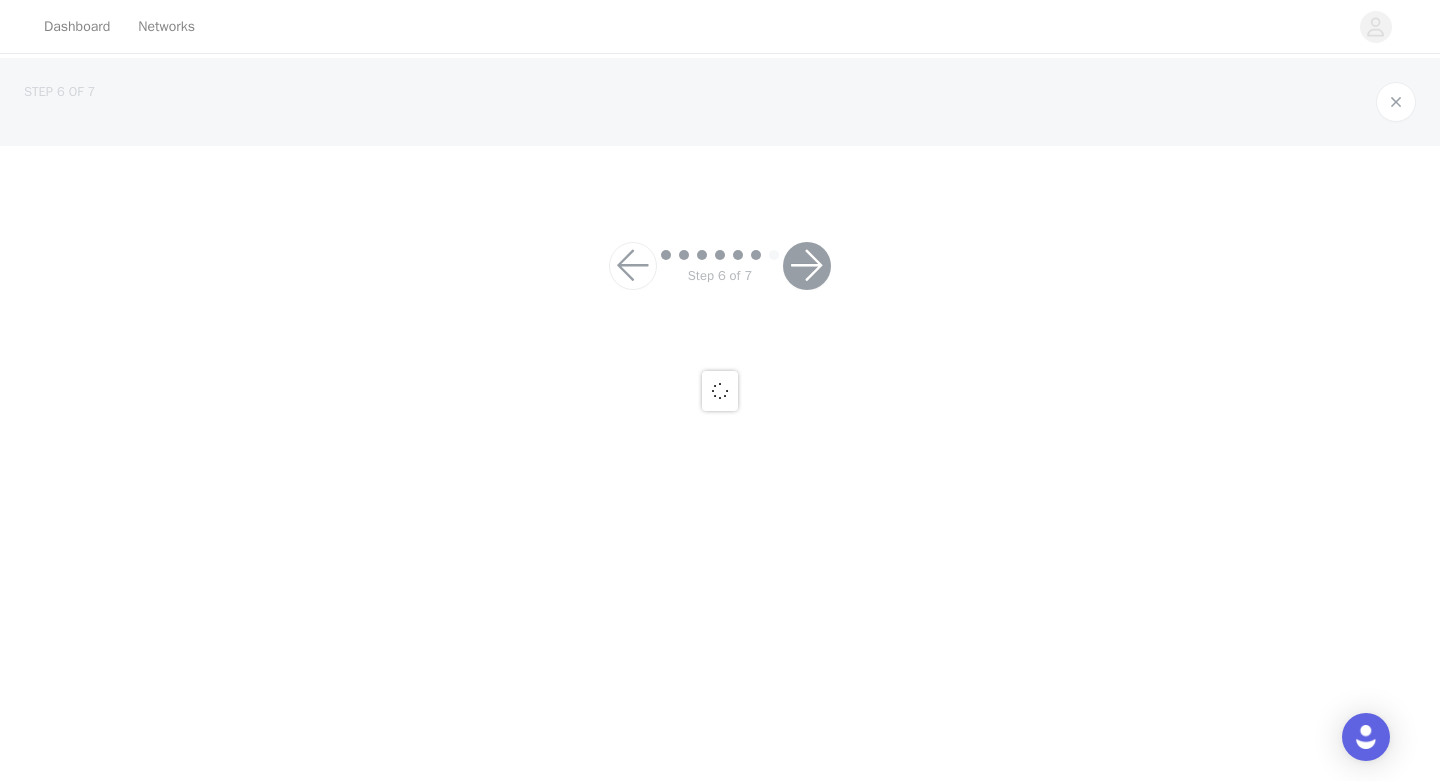scroll, scrollTop: 0, scrollLeft: 0, axis: both 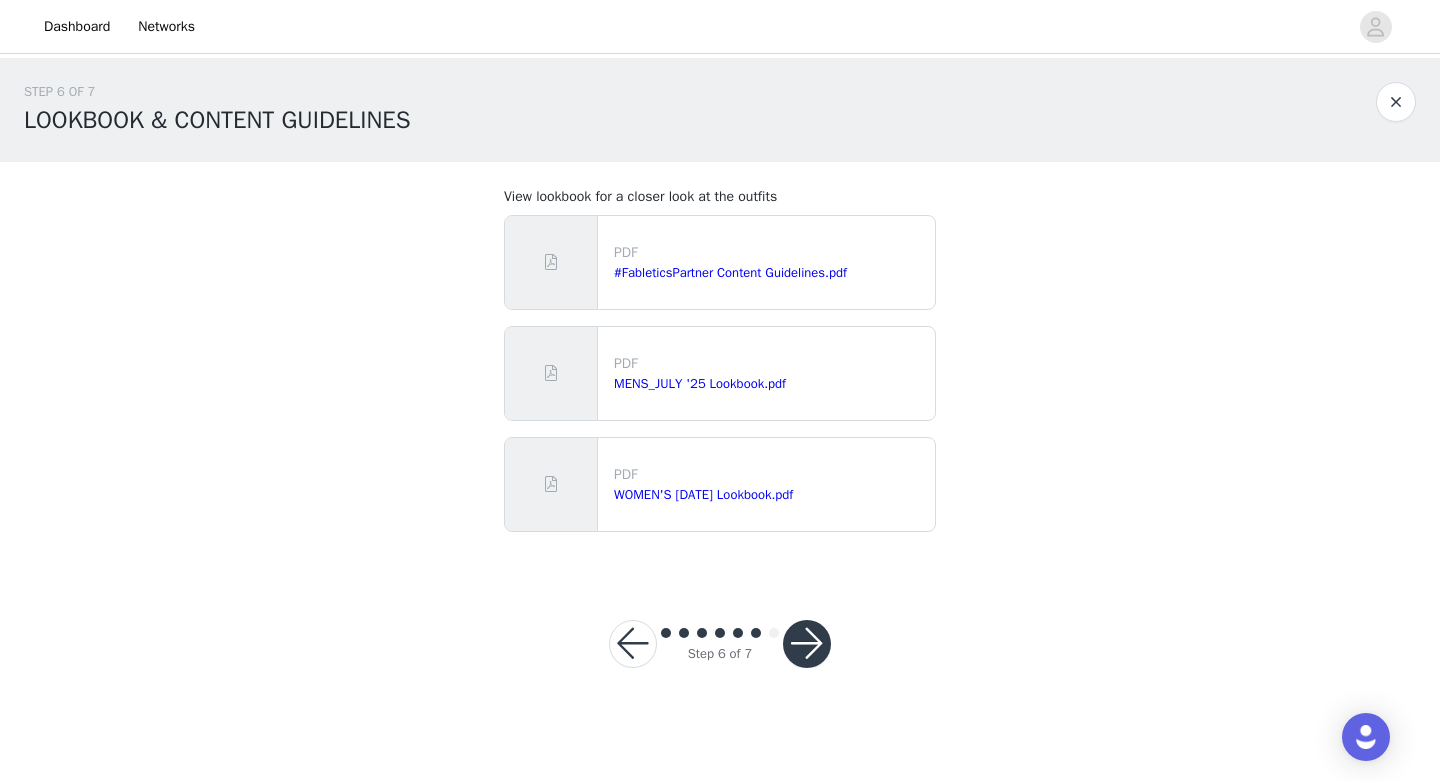 click at bounding box center [807, 644] 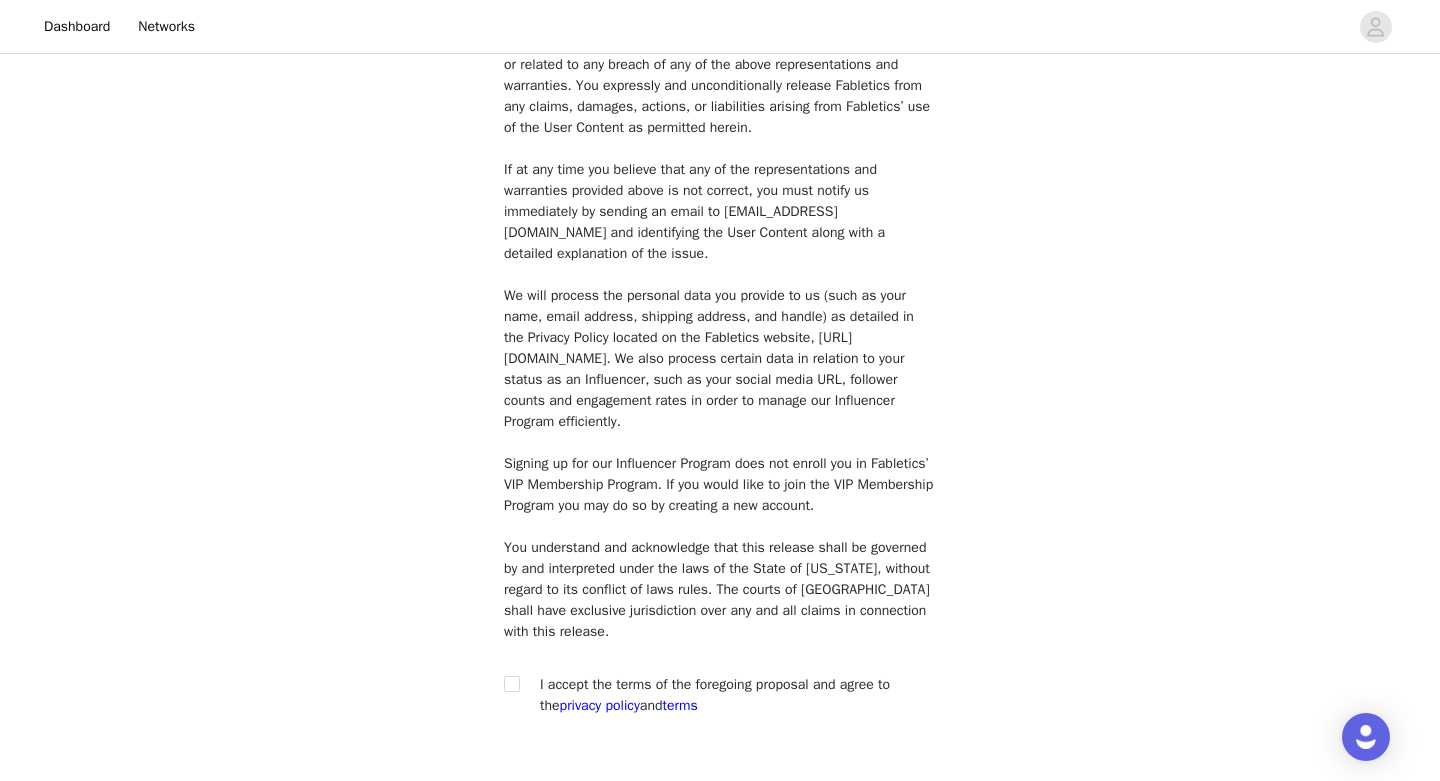 scroll, scrollTop: 1487, scrollLeft: 0, axis: vertical 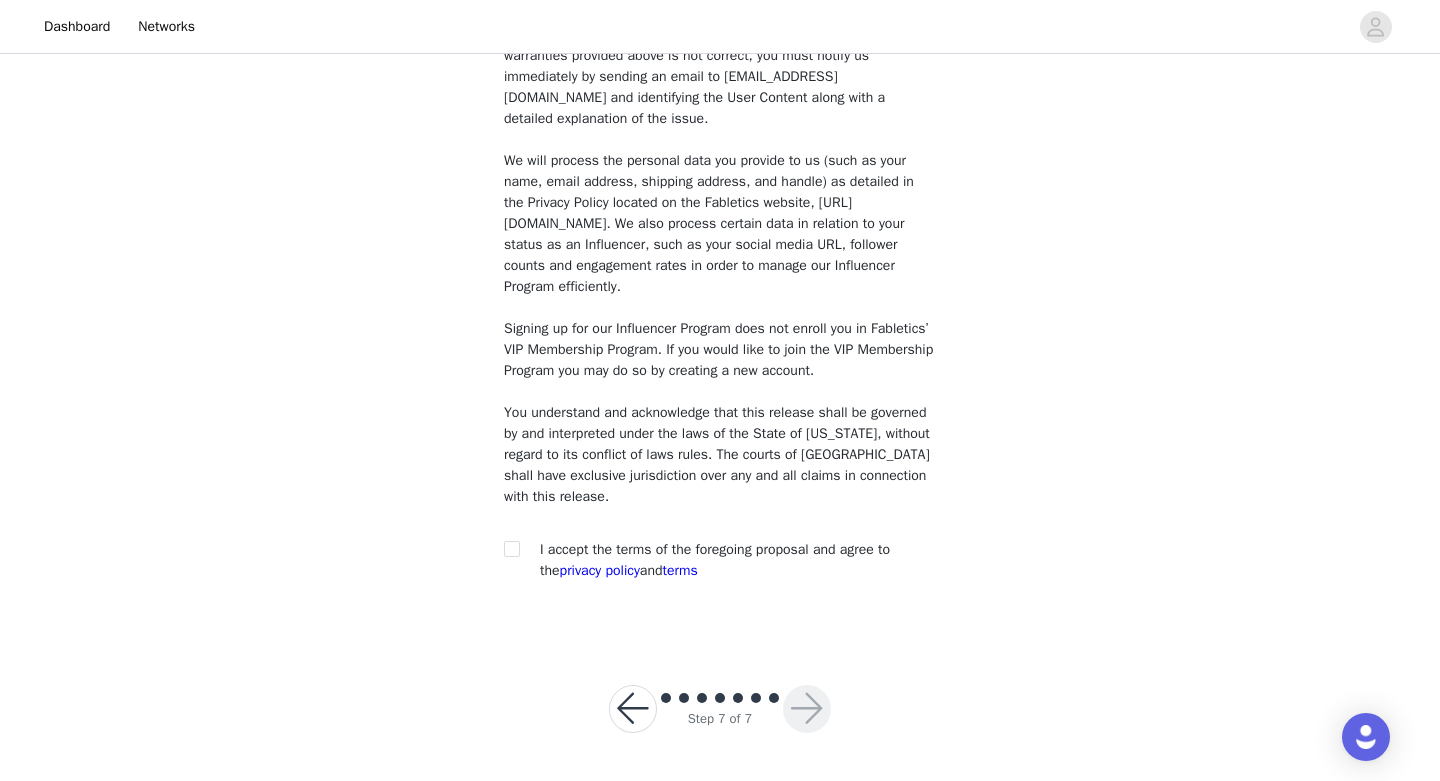 click at bounding box center [518, 549] 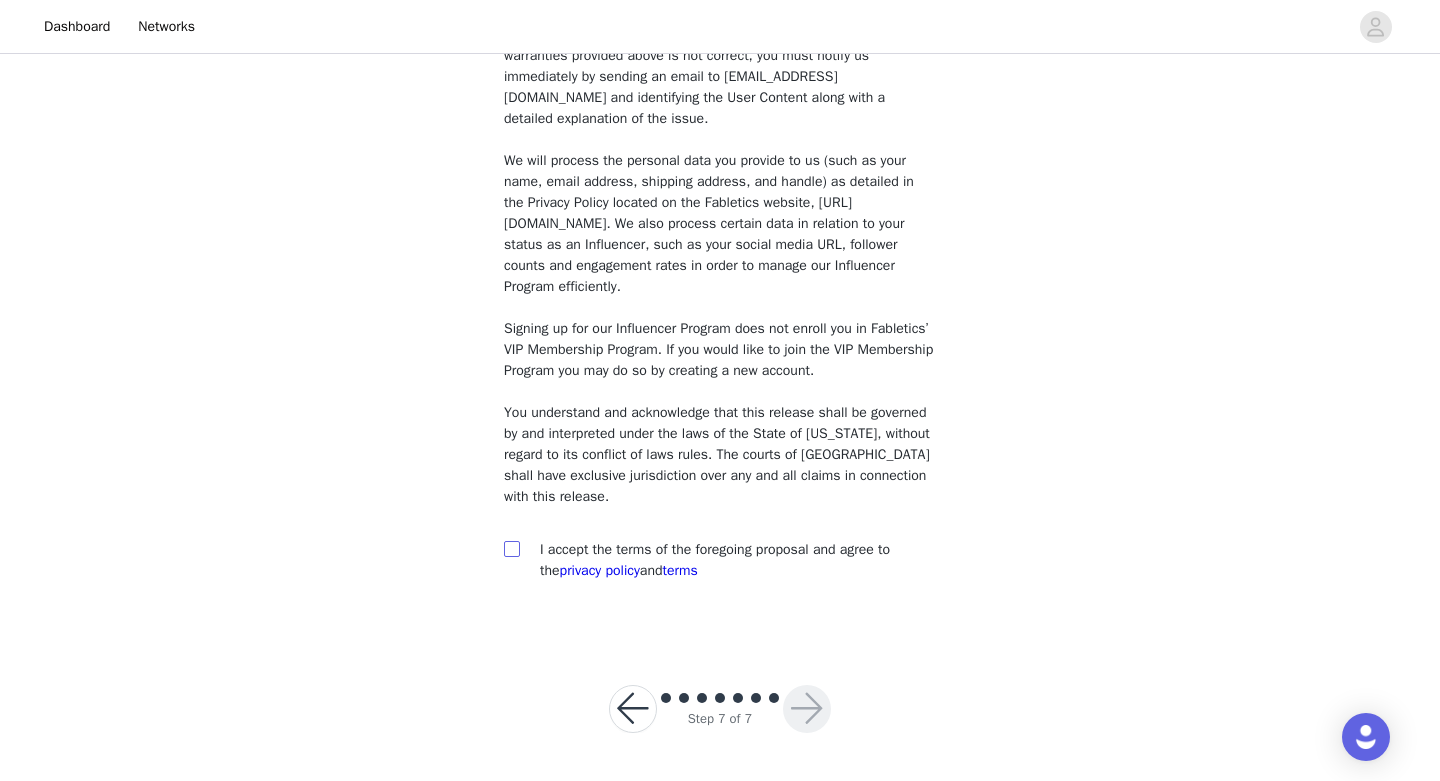 click at bounding box center [511, 548] 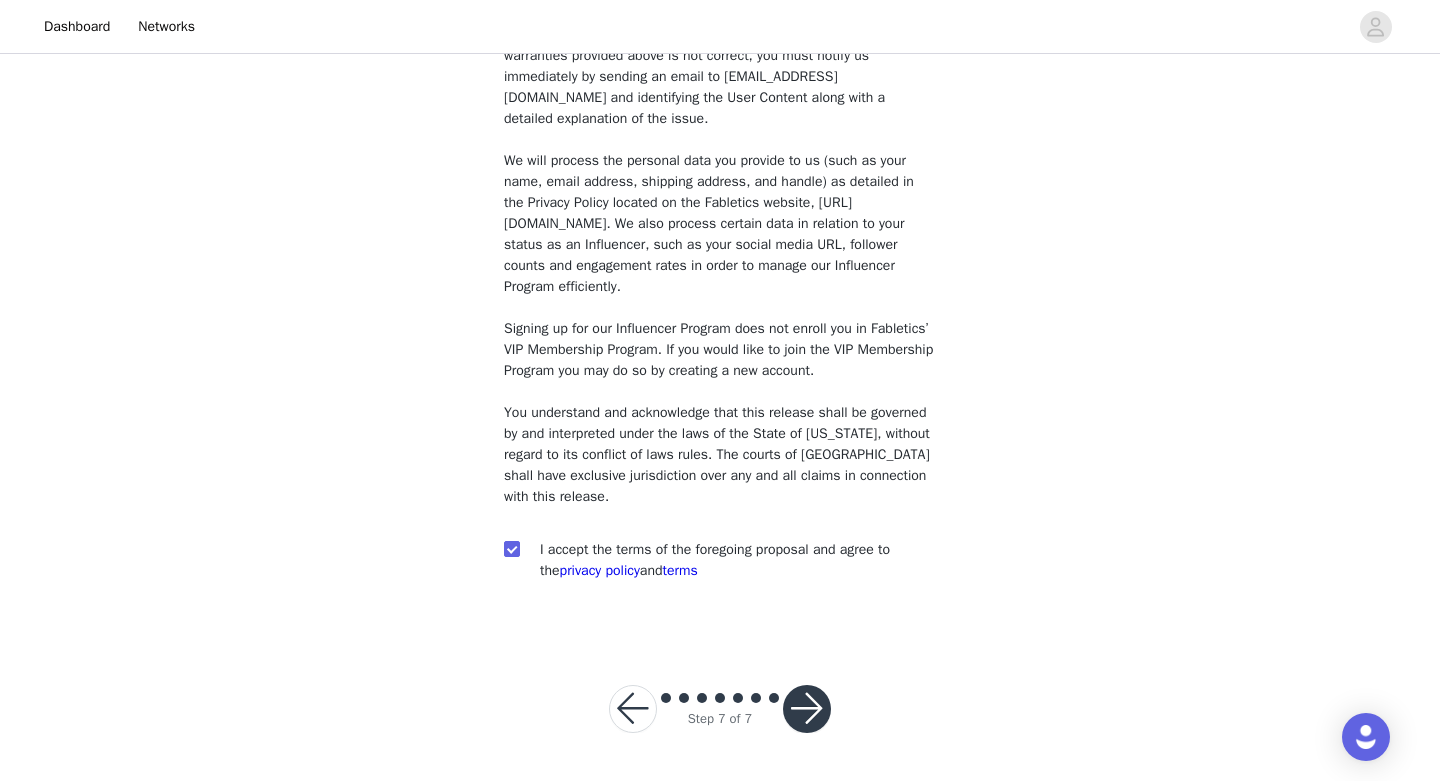 click at bounding box center (807, 709) 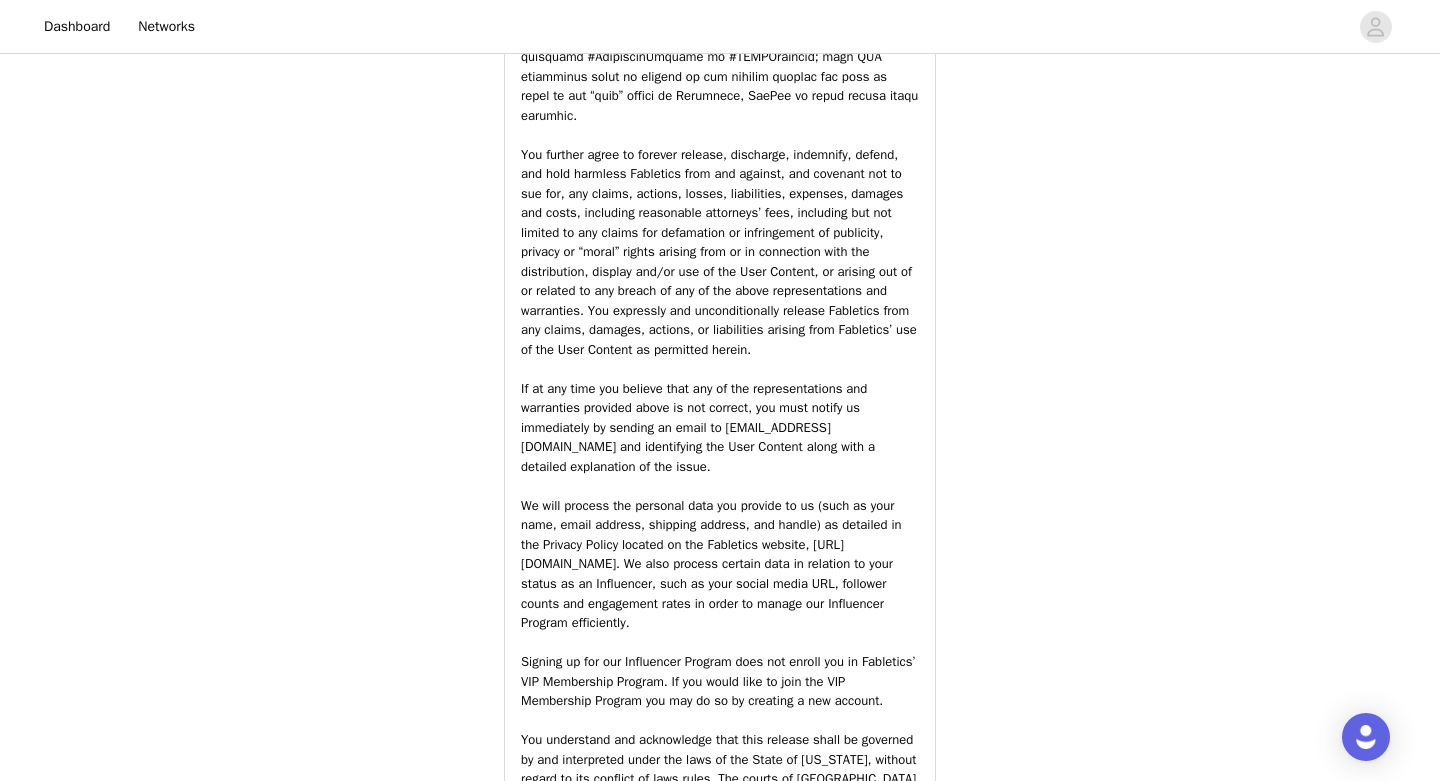 scroll, scrollTop: 2924, scrollLeft: 0, axis: vertical 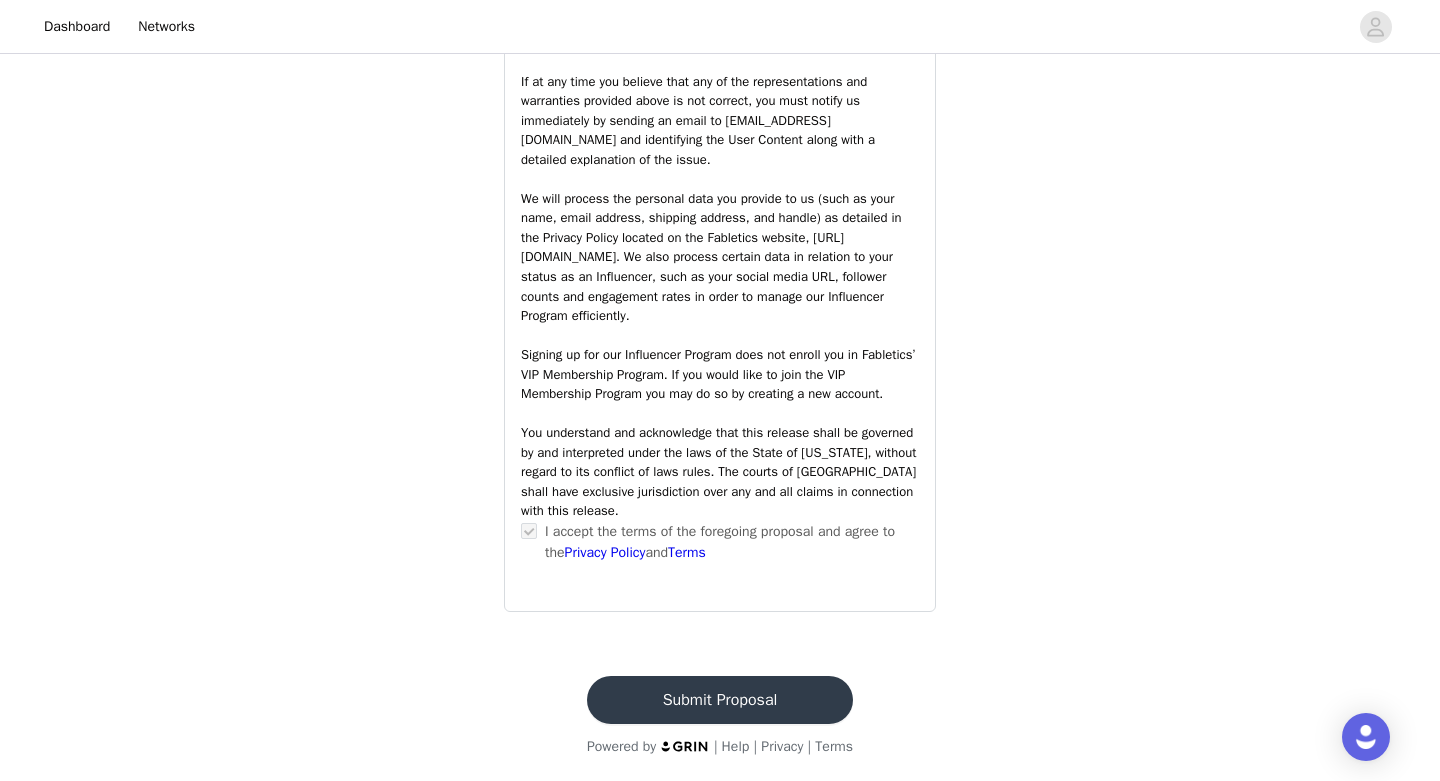 click on "Submit Proposal" at bounding box center [720, 700] 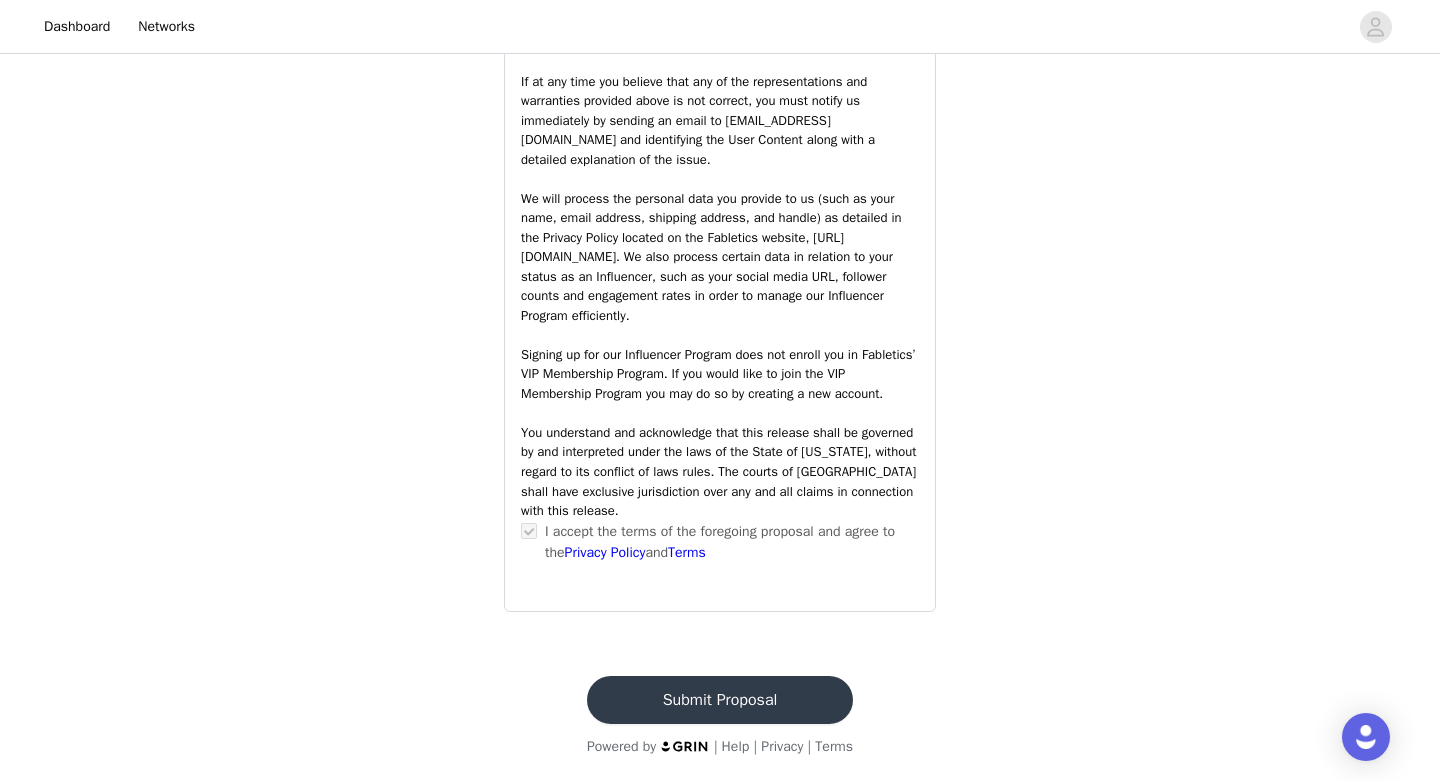scroll, scrollTop: 0, scrollLeft: 0, axis: both 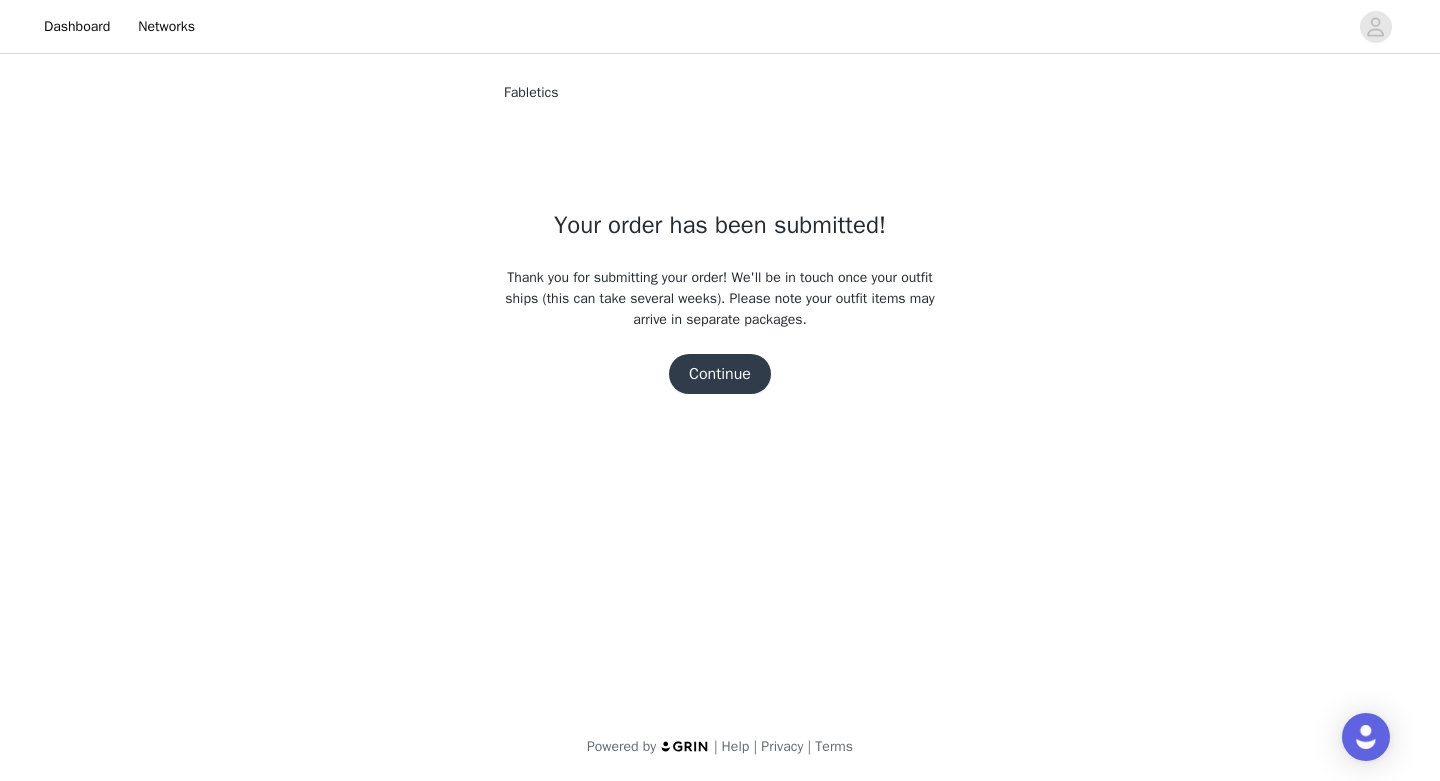 click on "Continue" at bounding box center (720, 374) 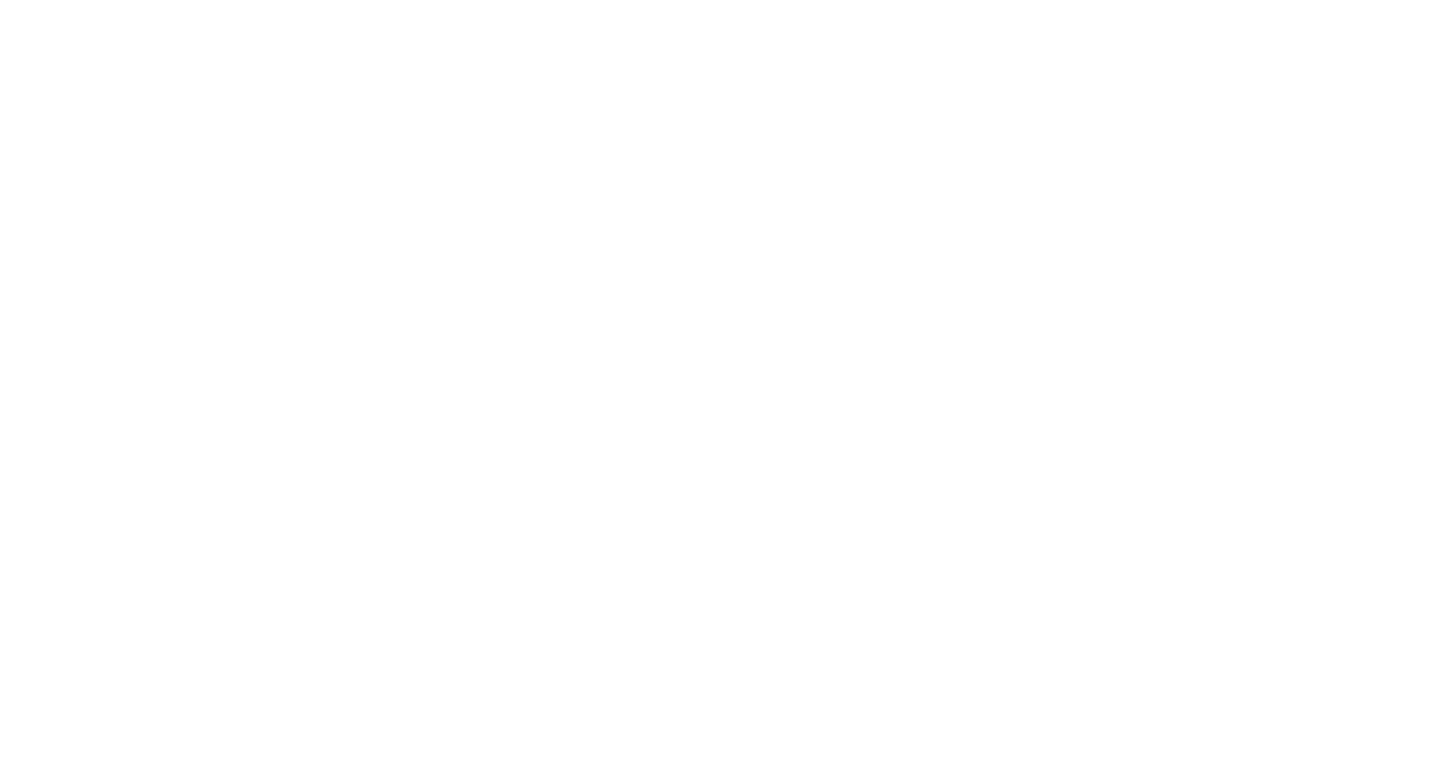 scroll, scrollTop: 0, scrollLeft: 0, axis: both 